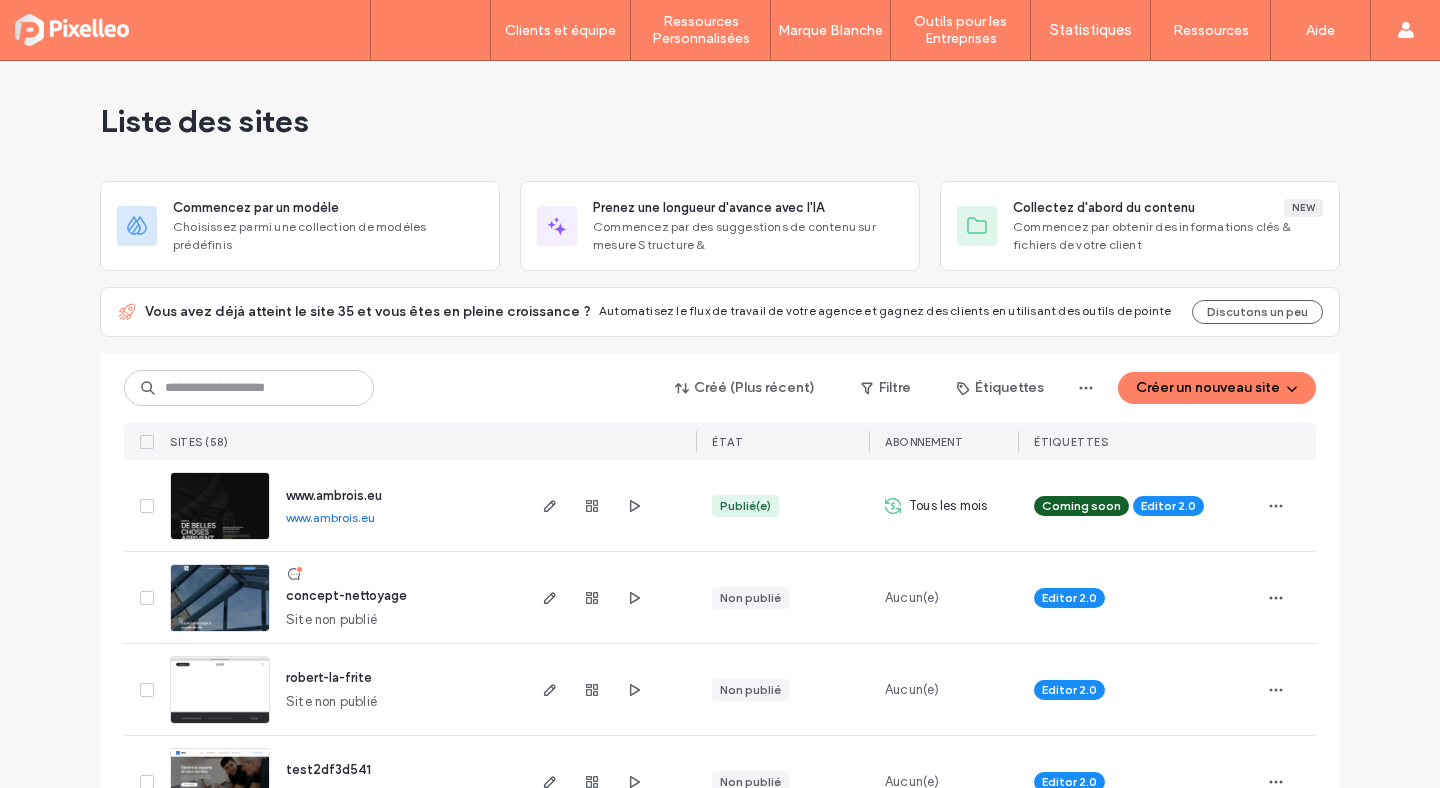 scroll, scrollTop: 0, scrollLeft: 0, axis: both 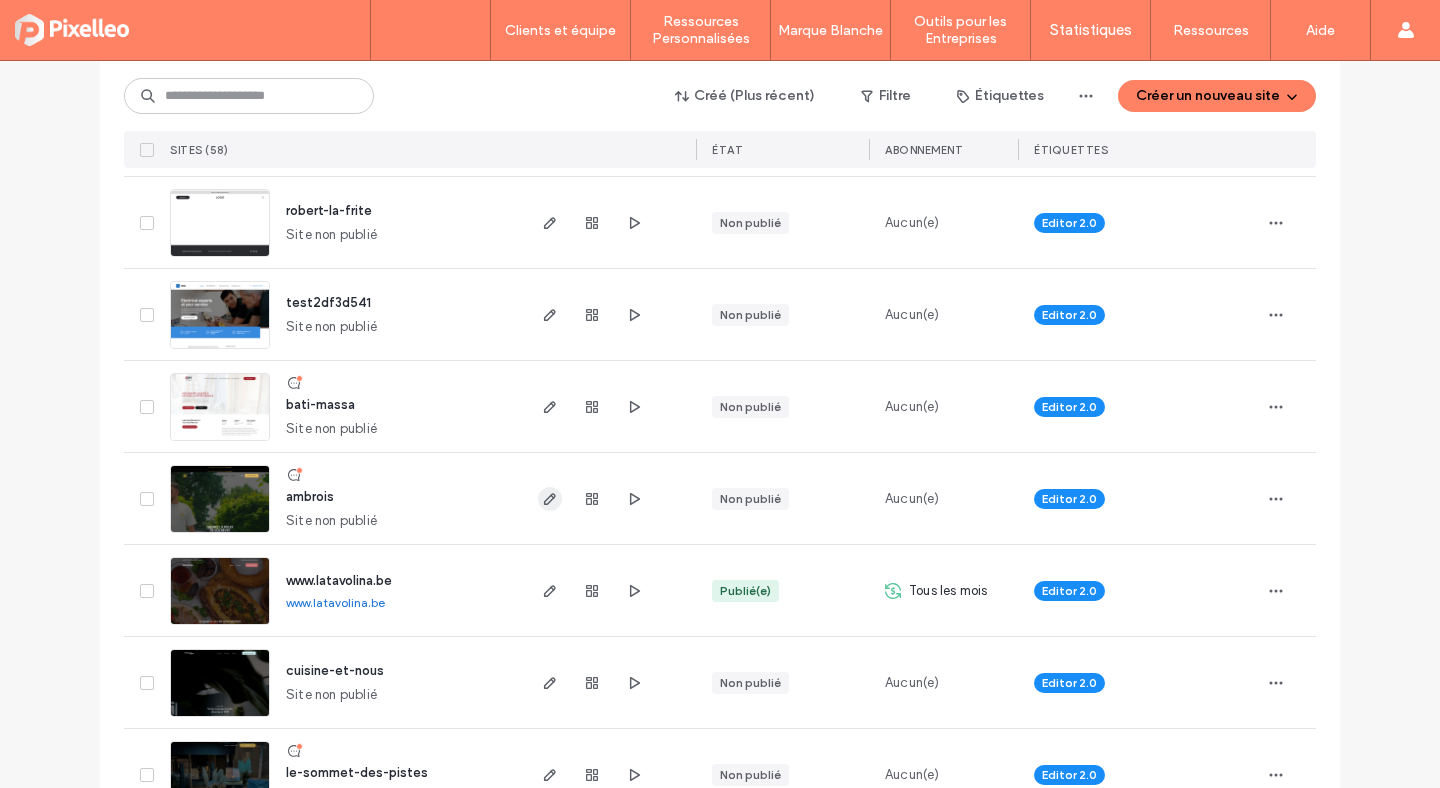 click 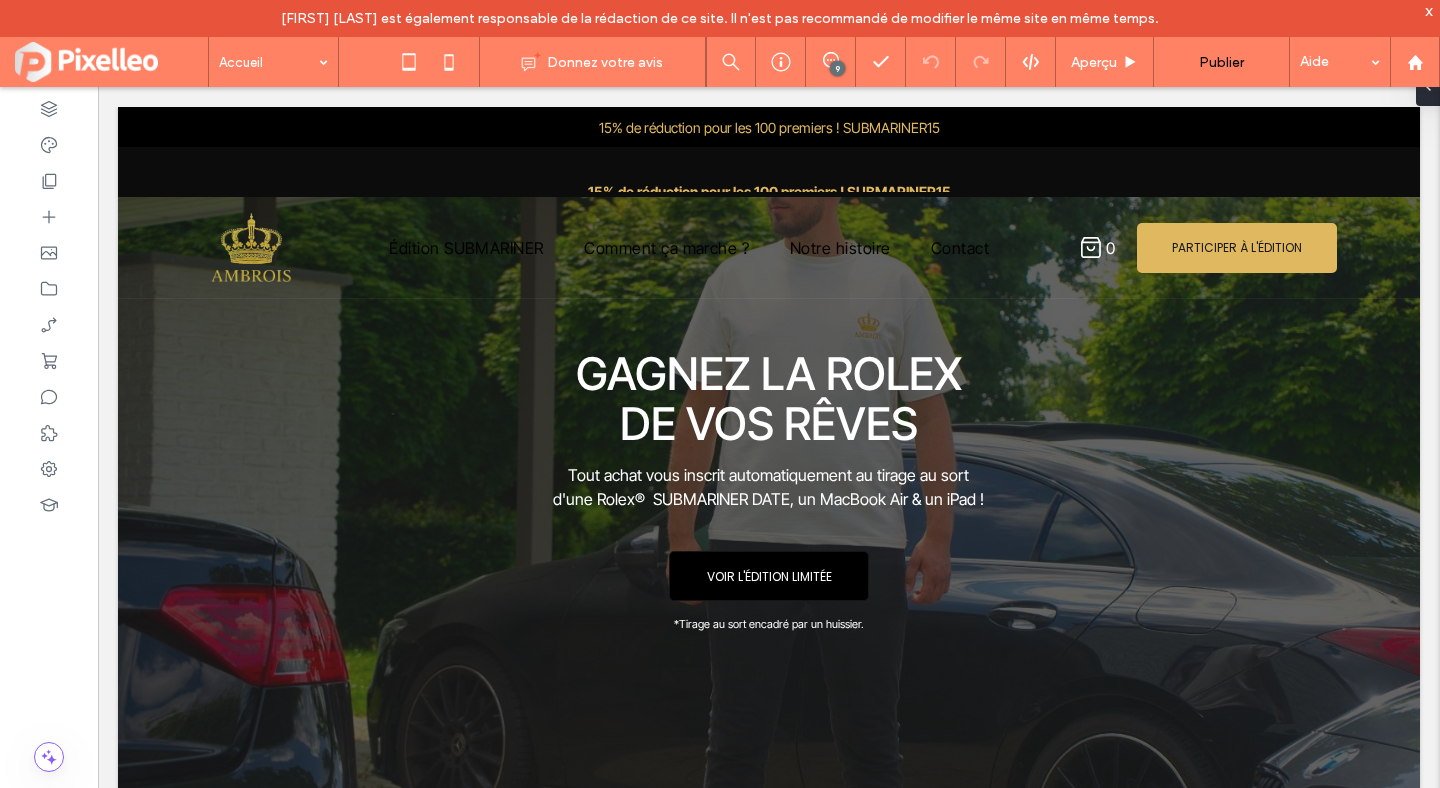 scroll, scrollTop: 0, scrollLeft: 0, axis: both 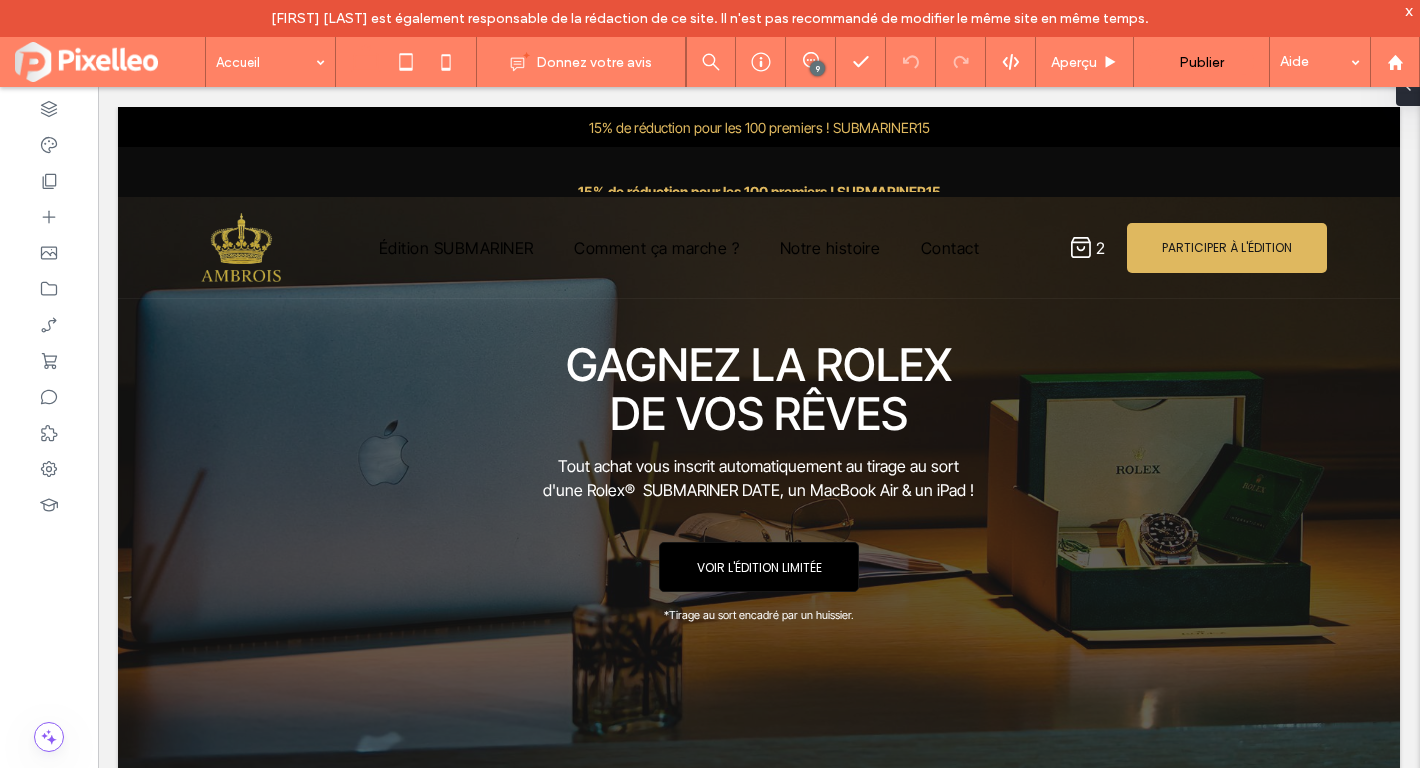 click on "15% de réduction pour les 100 premiers ! SUBMARINER 15
Section
Un MacBook Air et un iPad à gagner en partenariat avec Mediamarkt ! 15% de réduction pour les 100 premiers ! SUBMARINER15 Tentez de gagner une Rolex Submariner Date ! Un MacBook Air et un iPad à gagner en partenariat avec Mediamarkt ! 15% de réduction pour les 100 premiers ! SUBMARINER15 a a a a
Section
Édition SUBMARINER
Comment ça marche ?
Notre histoire
Contact
2
PARTICIPER À L'ÉDITION
Section
En-tête avancé
Section
Comment ça marche ?
Notre histoire" at bounding box center (759, 2509) 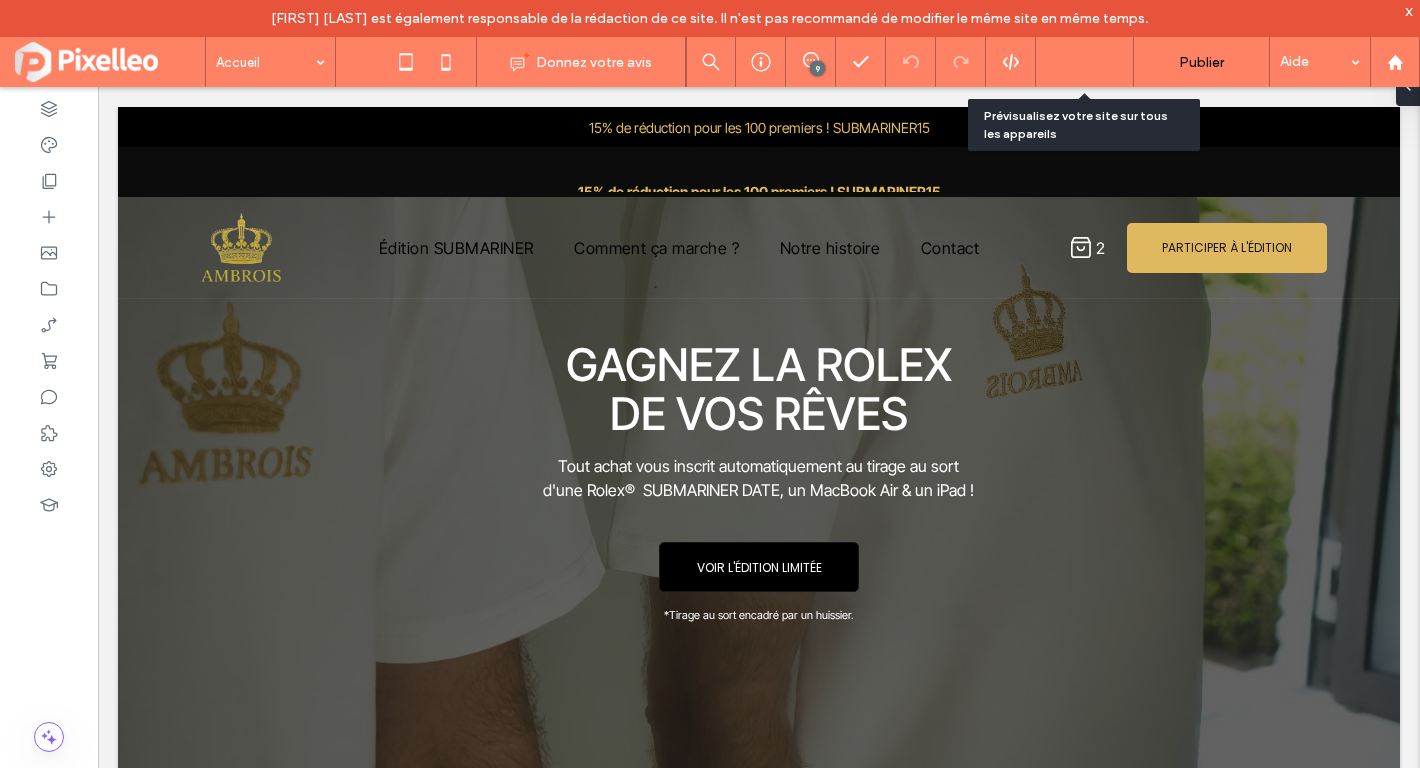 click on "Aperçu" at bounding box center [1085, 62] 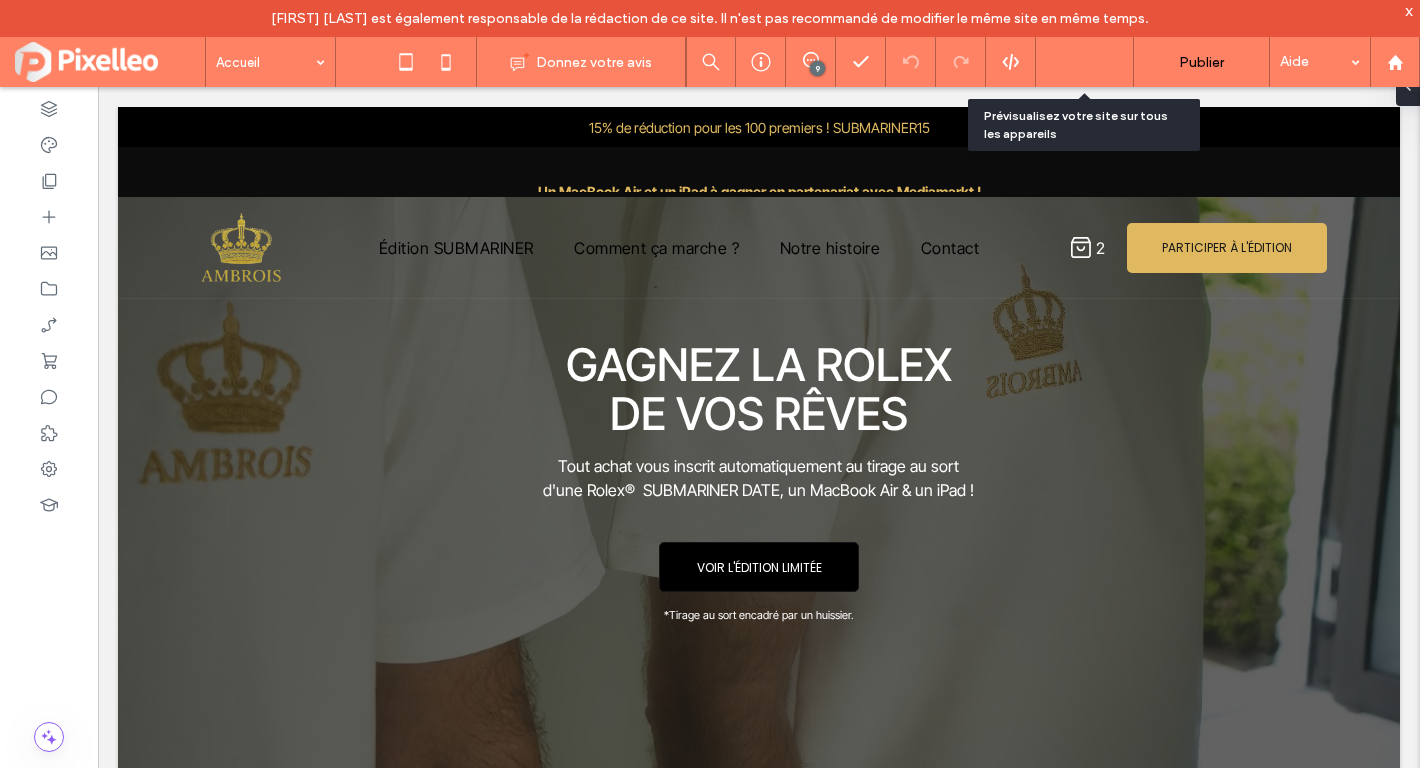 click on "Aperçu" at bounding box center (1074, 62) 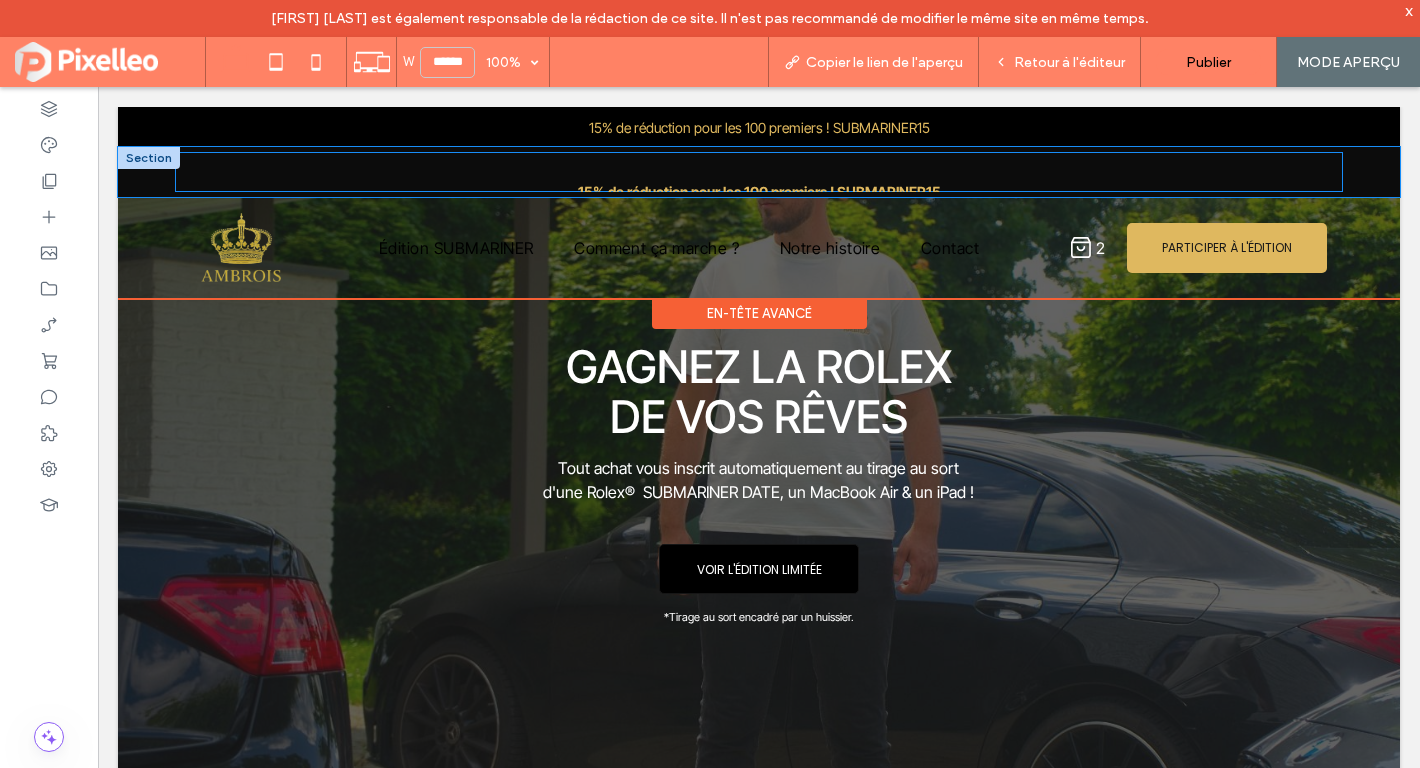 scroll, scrollTop: 0, scrollLeft: 0, axis: both 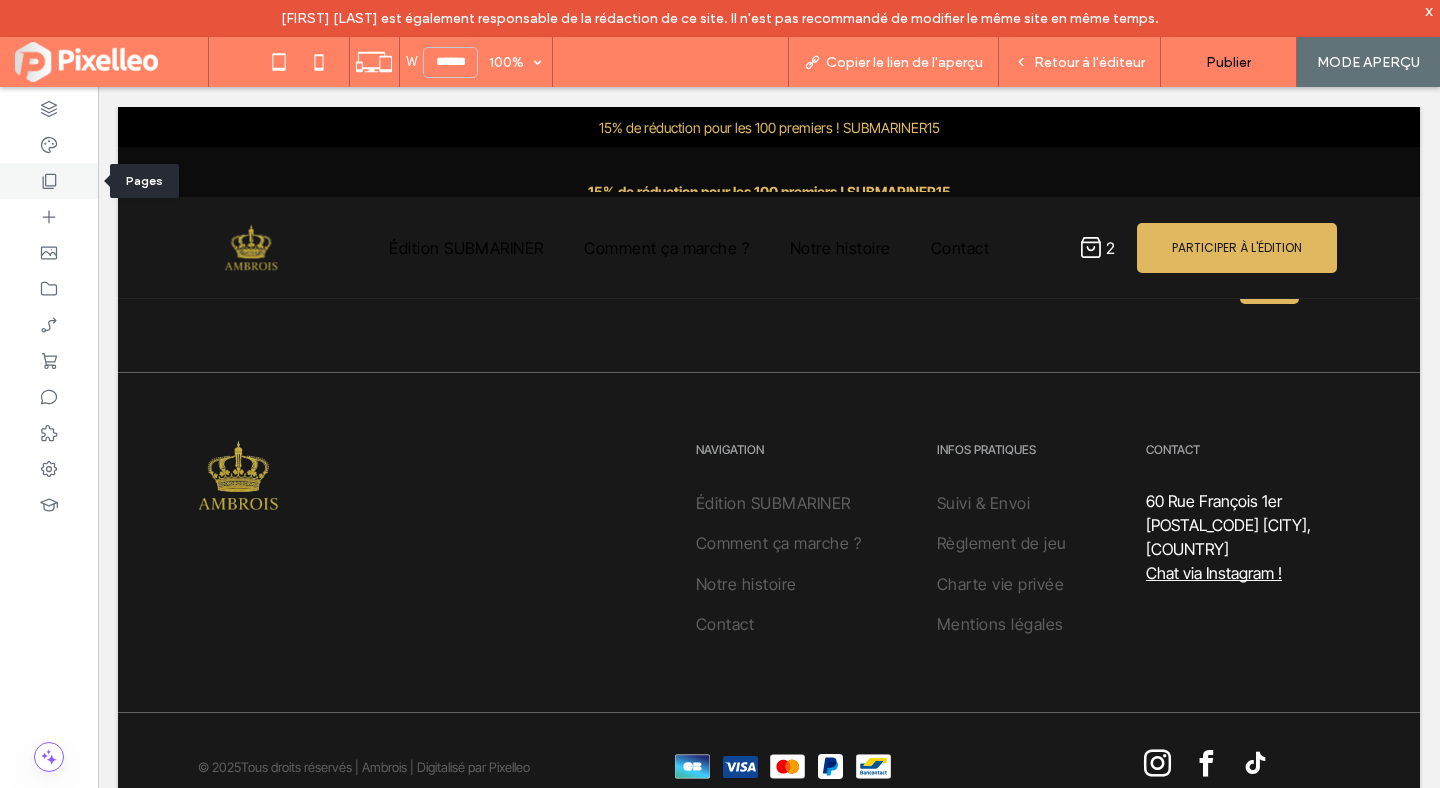 click 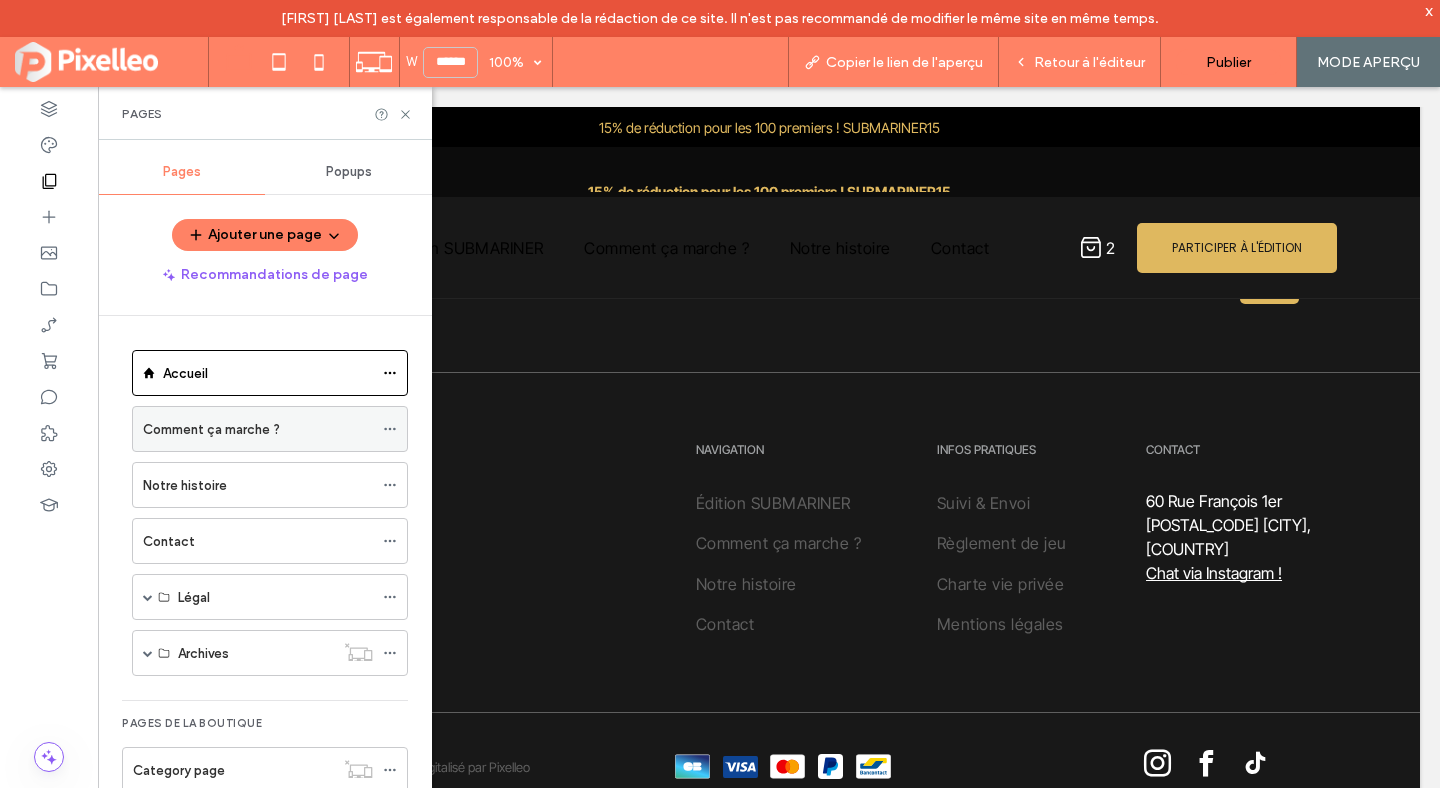 click on "Comment ça marche ?" at bounding box center (211, 429) 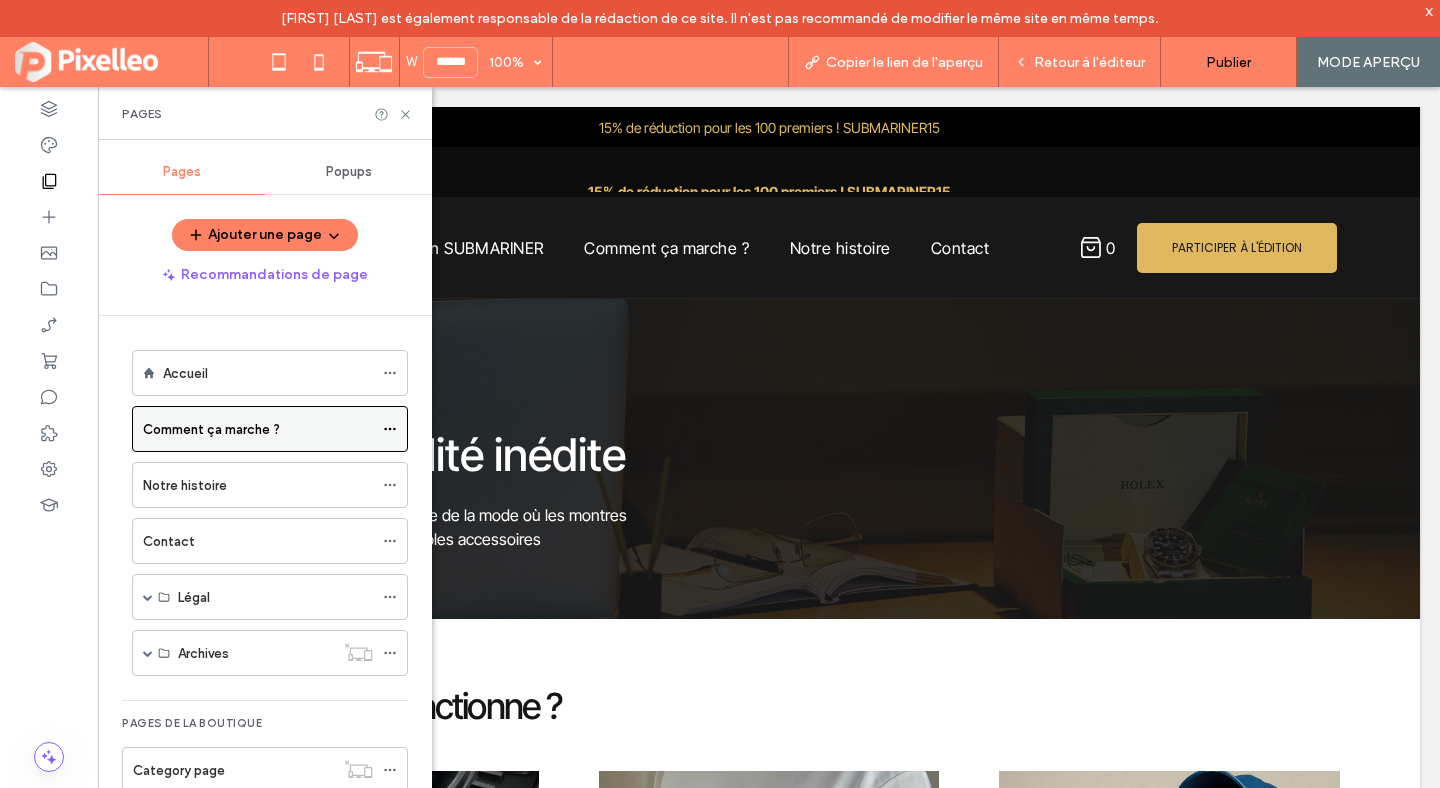 scroll, scrollTop: 0, scrollLeft: 0, axis: both 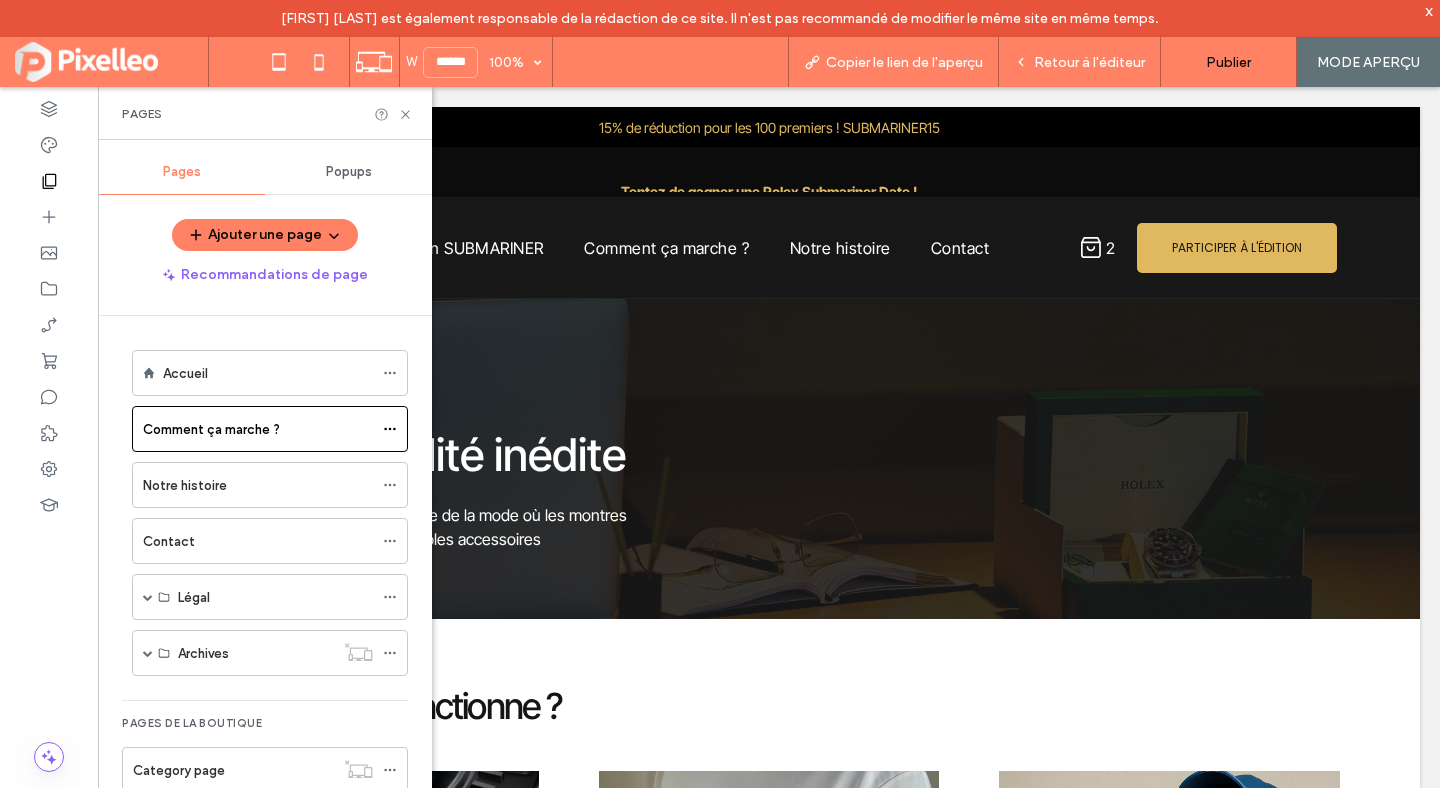click on "x" at bounding box center (1429, 10) 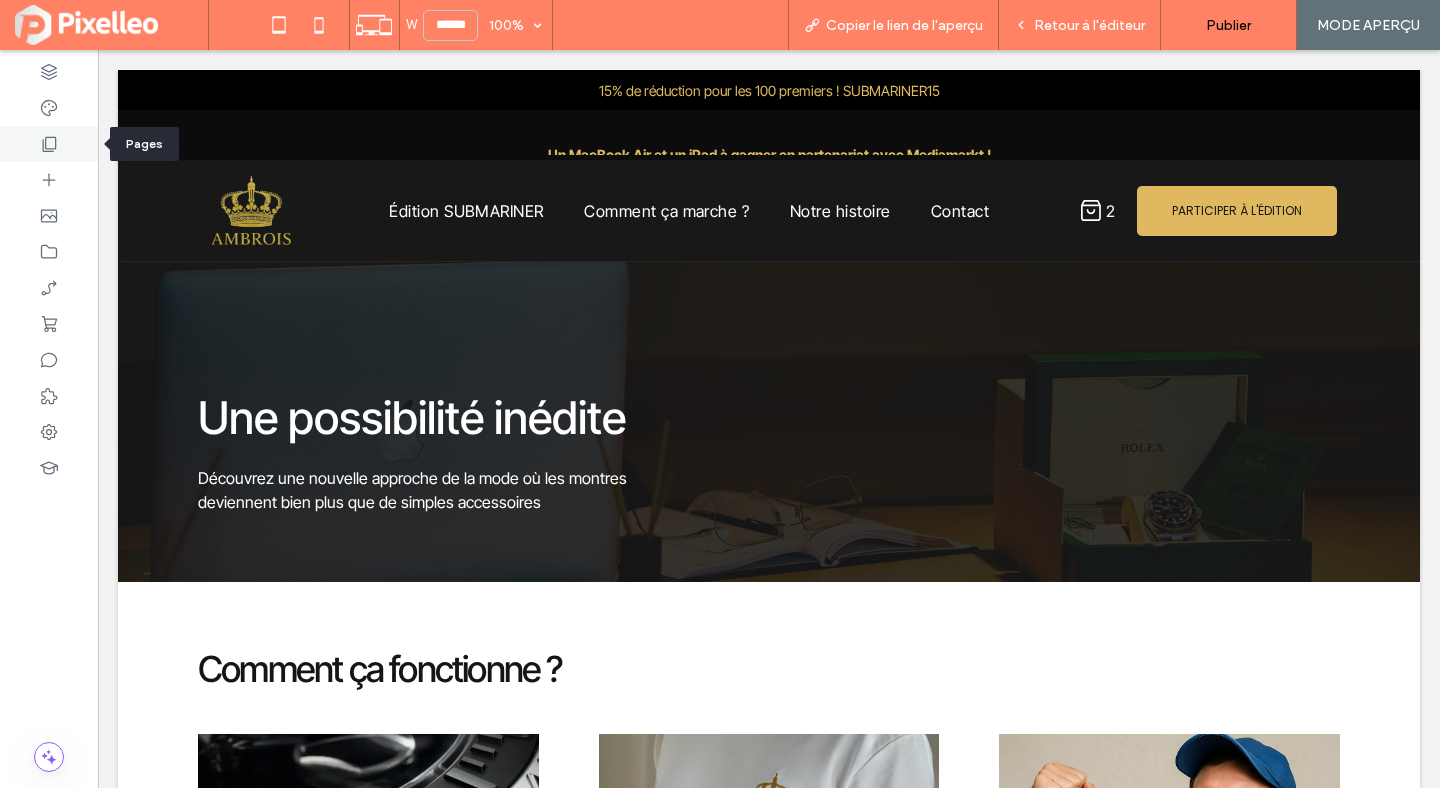 click 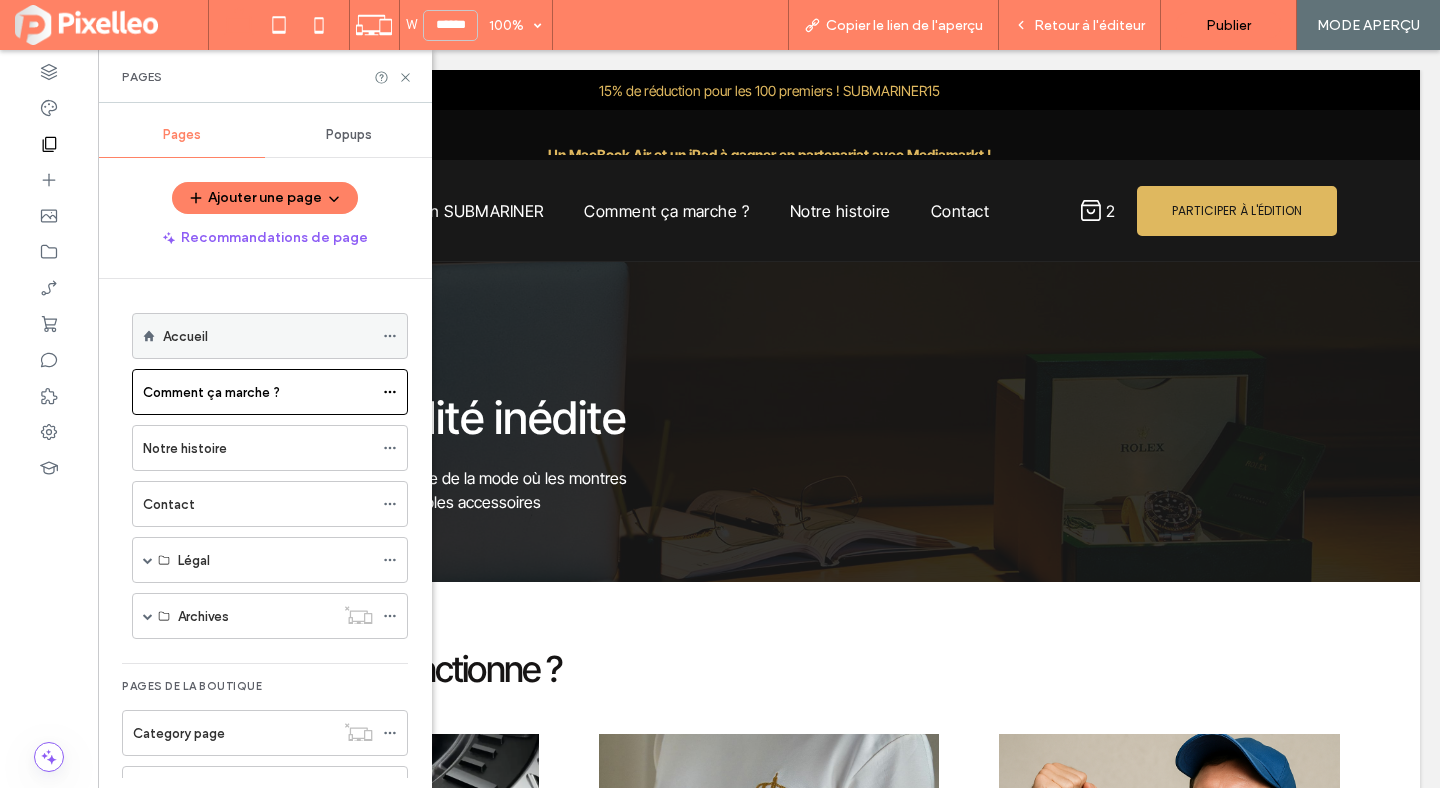 click on "Accueil" at bounding box center (268, 336) 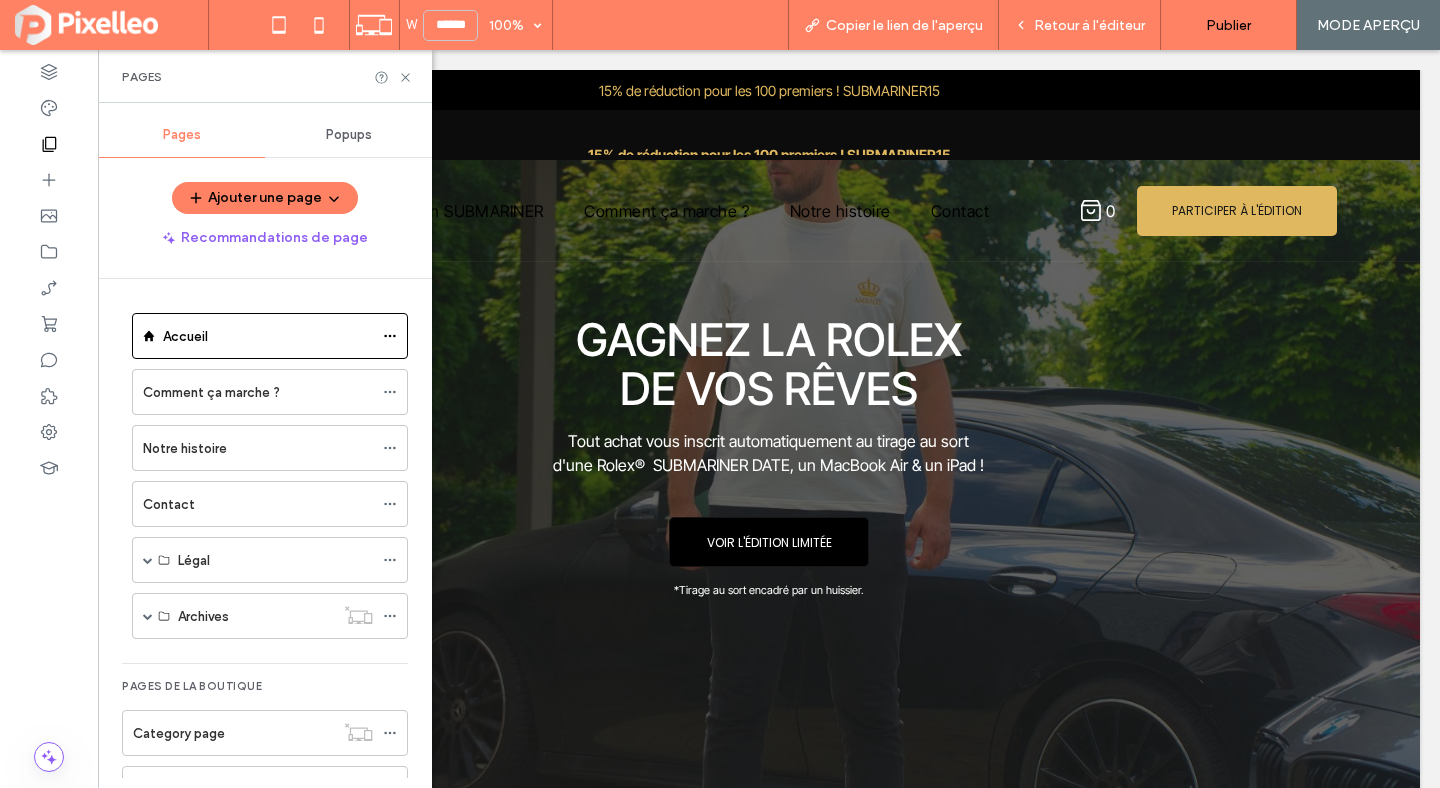 scroll, scrollTop: 0, scrollLeft: 0, axis: both 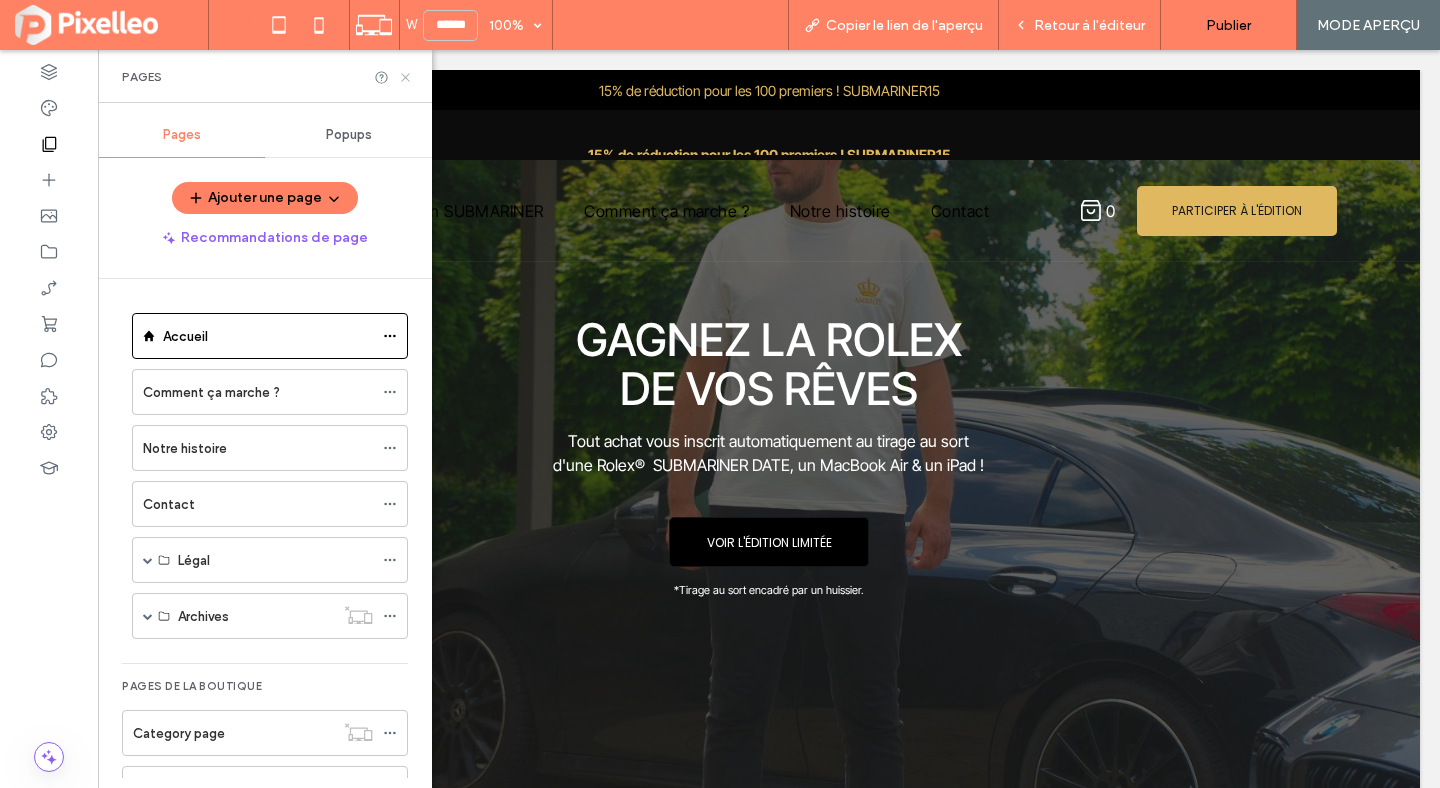 click 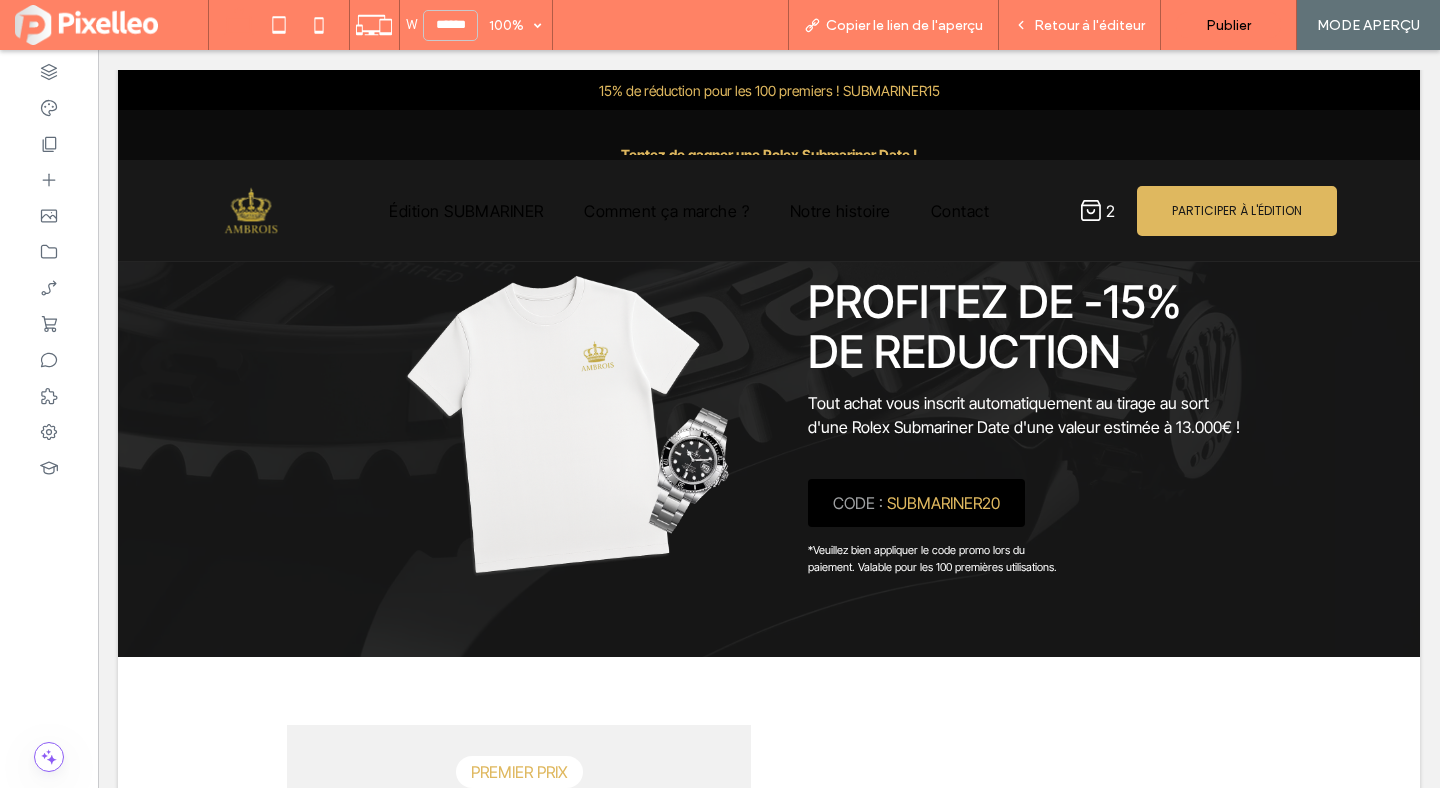 scroll, scrollTop: 0, scrollLeft: 0, axis: both 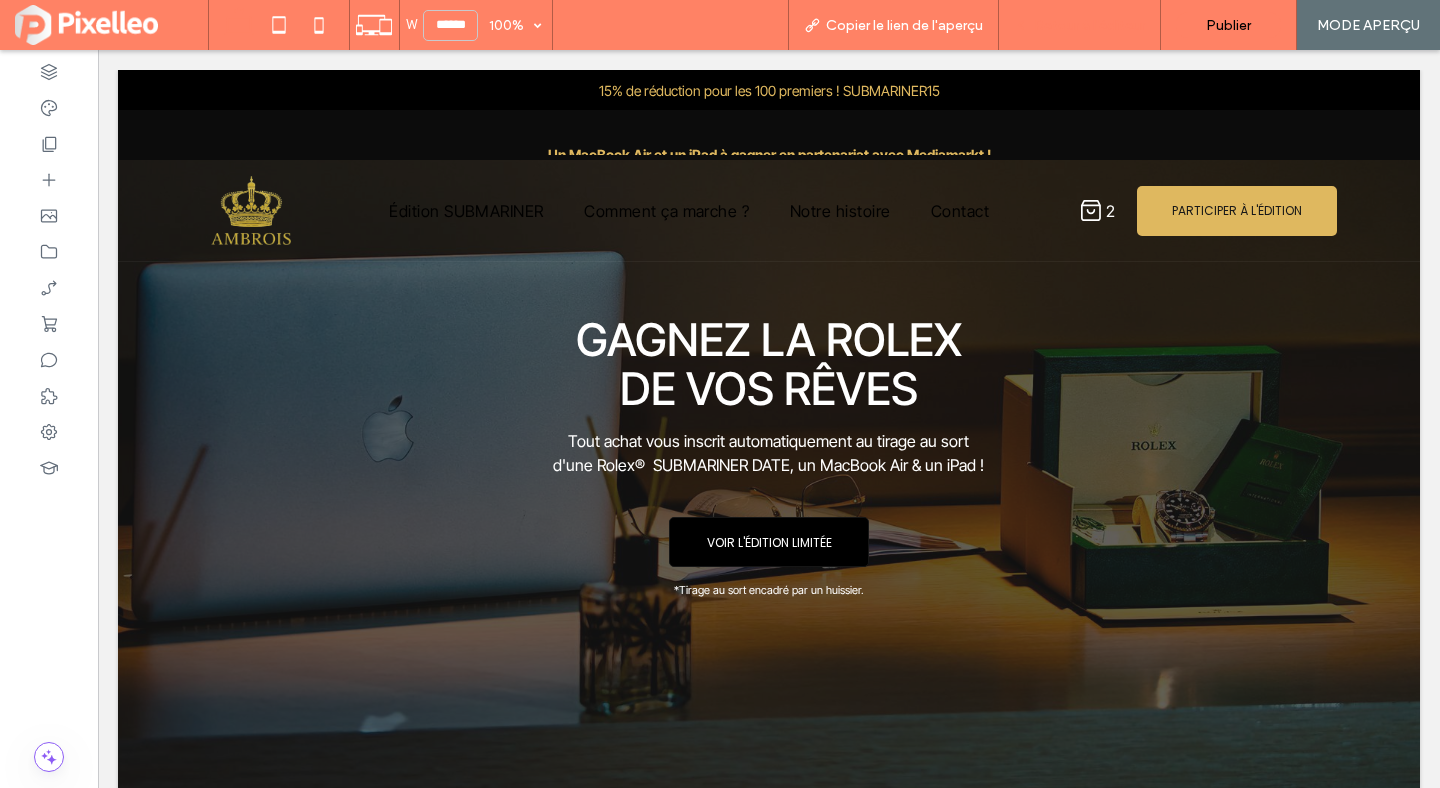 click on "Retour à l'éditeur" at bounding box center (1089, 25) 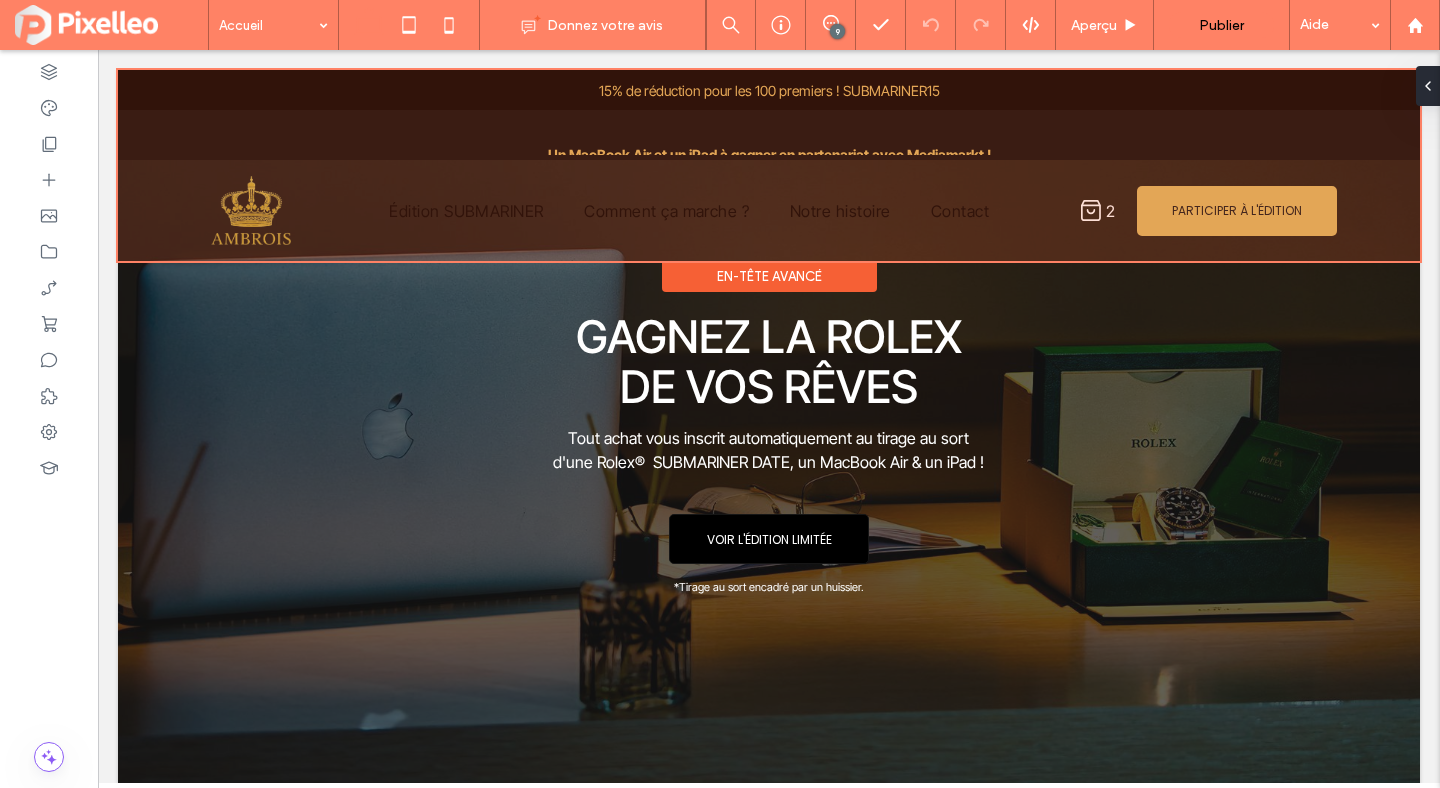 click at bounding box center [769, 165] 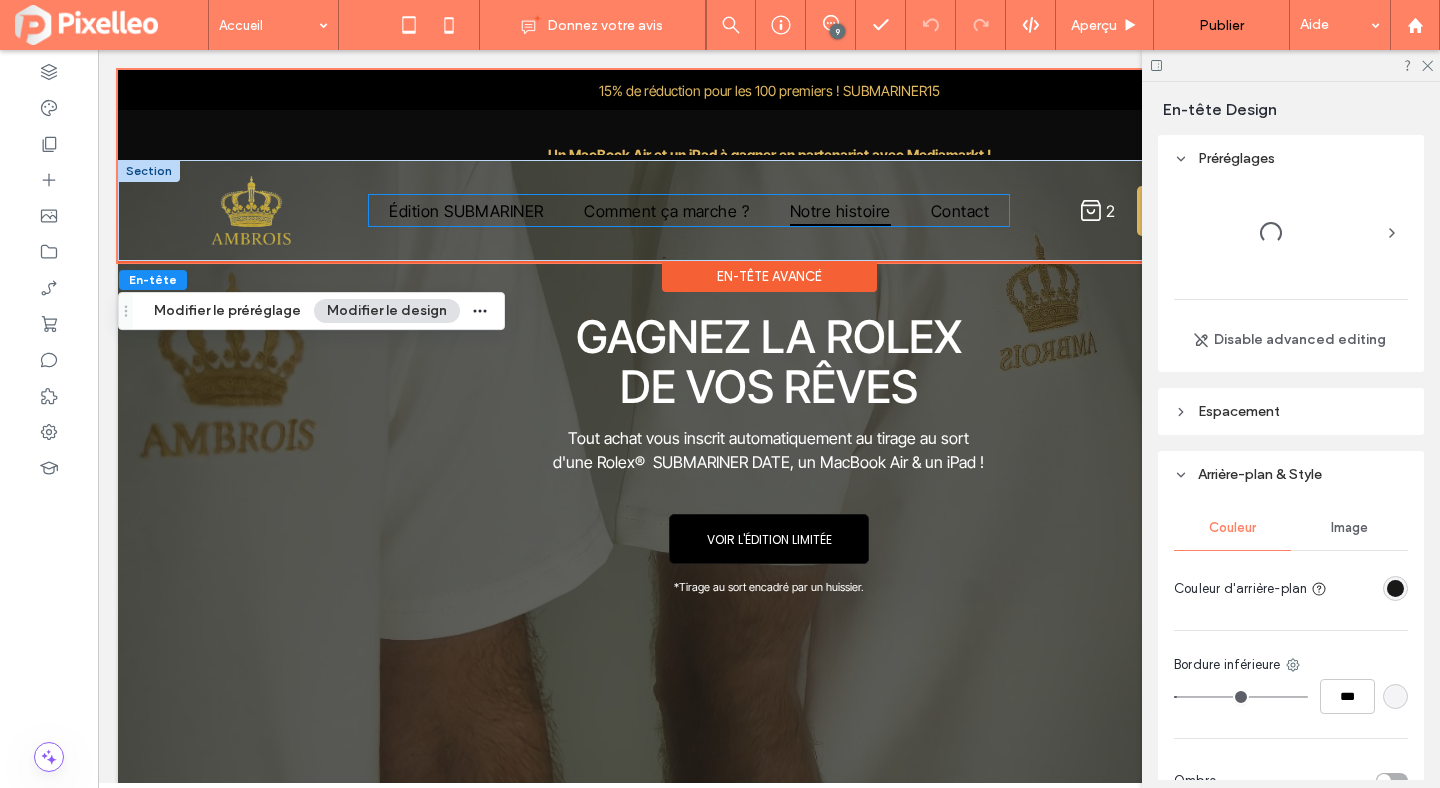 click on "Notre histoire" at bounding box center (840, 210) 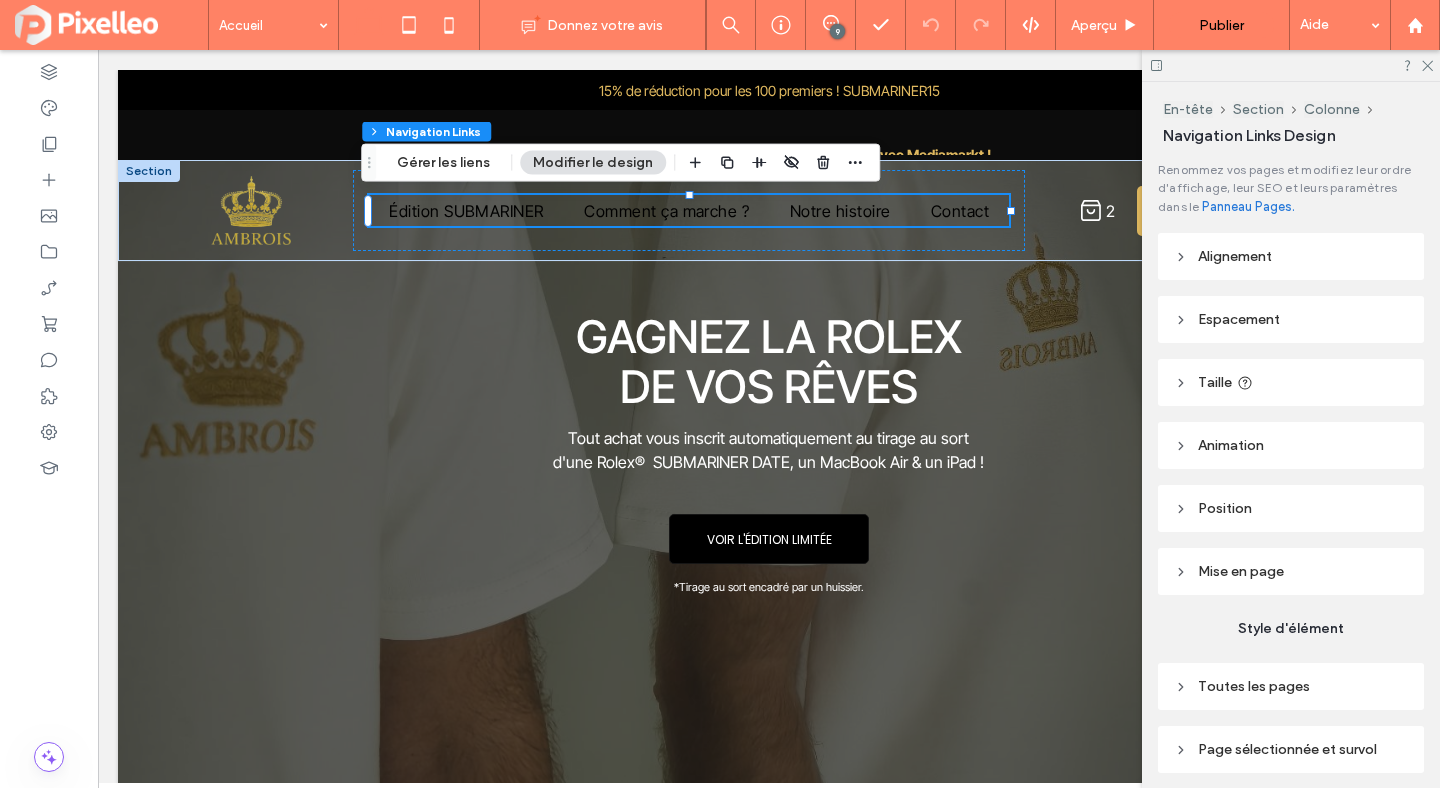 click on "Modifier le design" at bounding box center [593, 163] 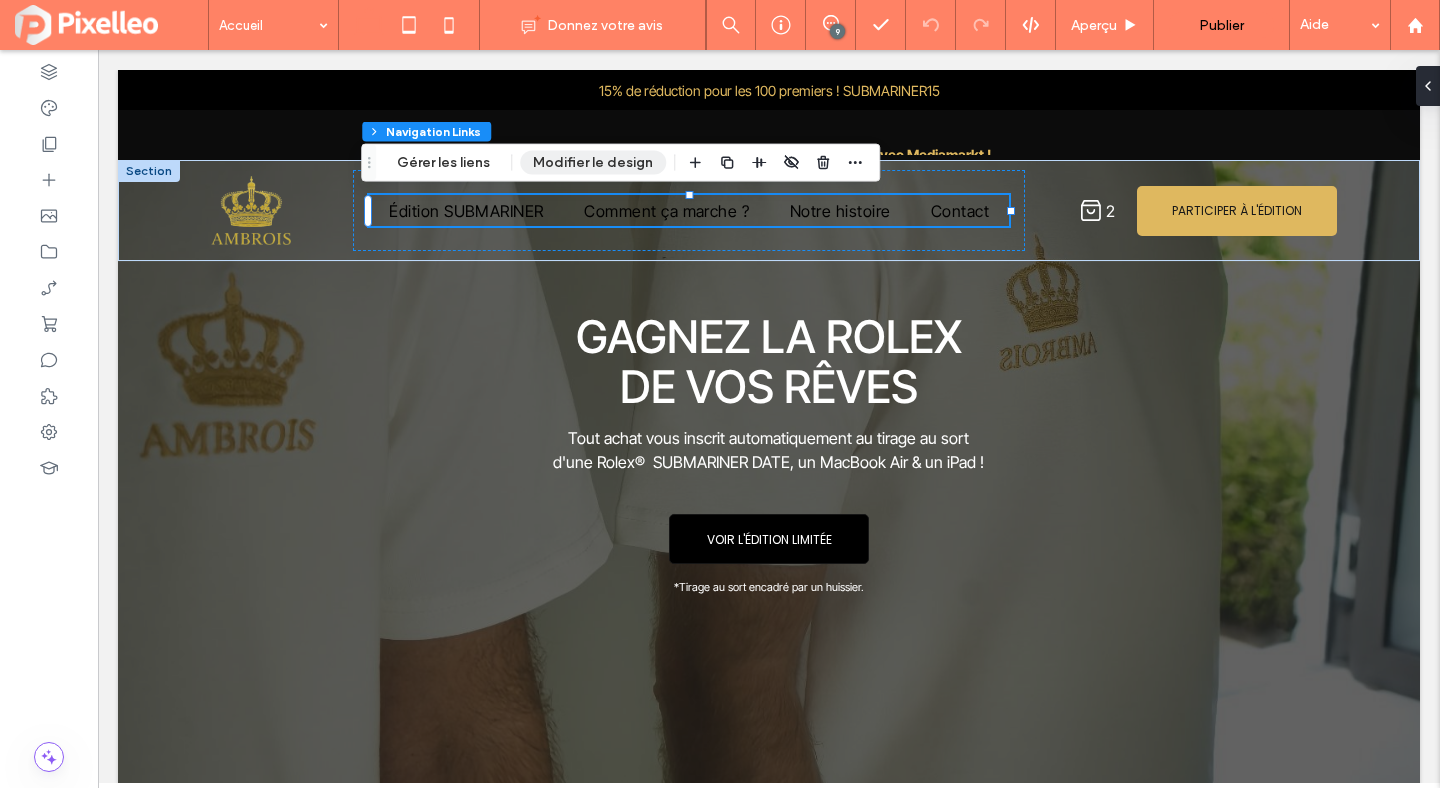 click on "Modifier le design" at bounding box center (593, 163) 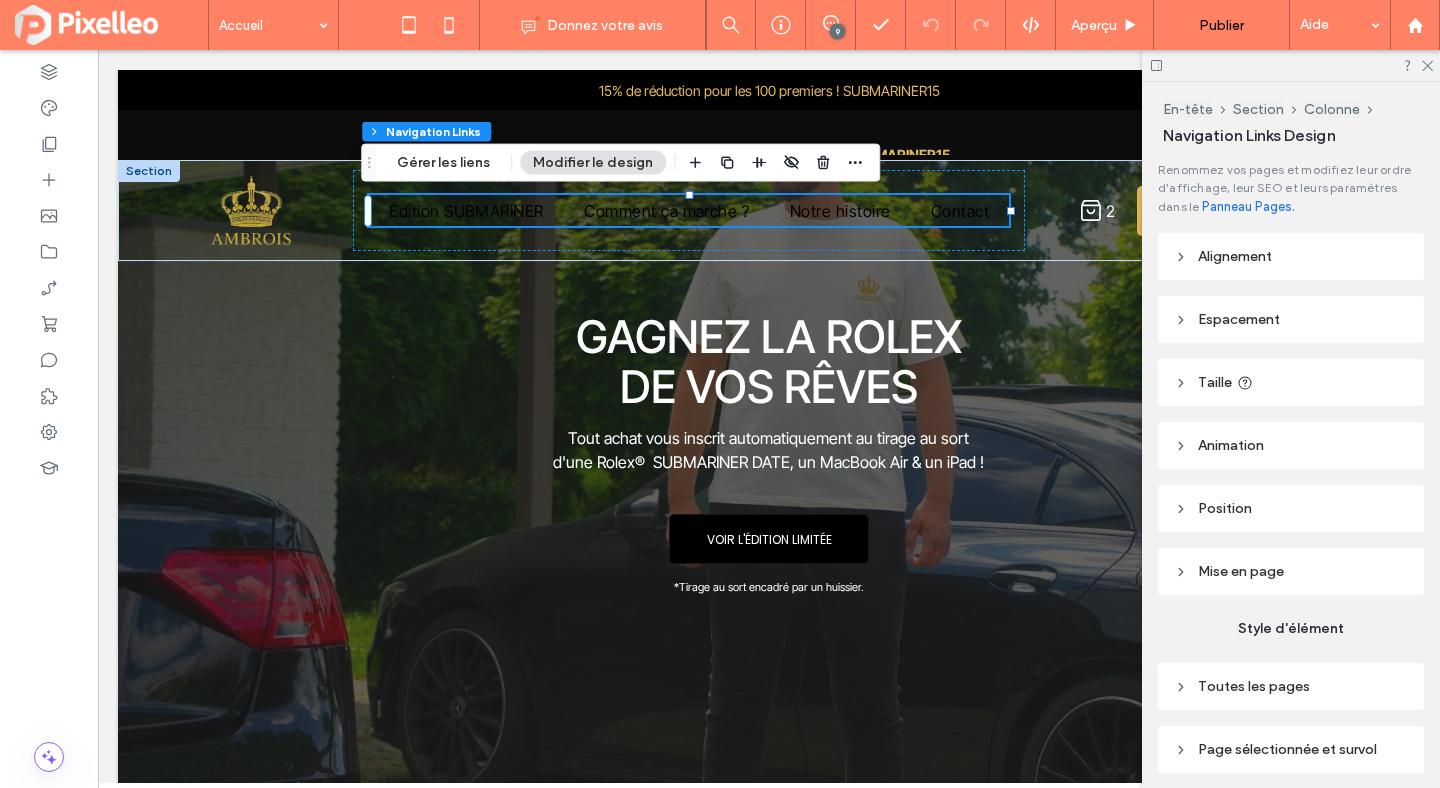 click 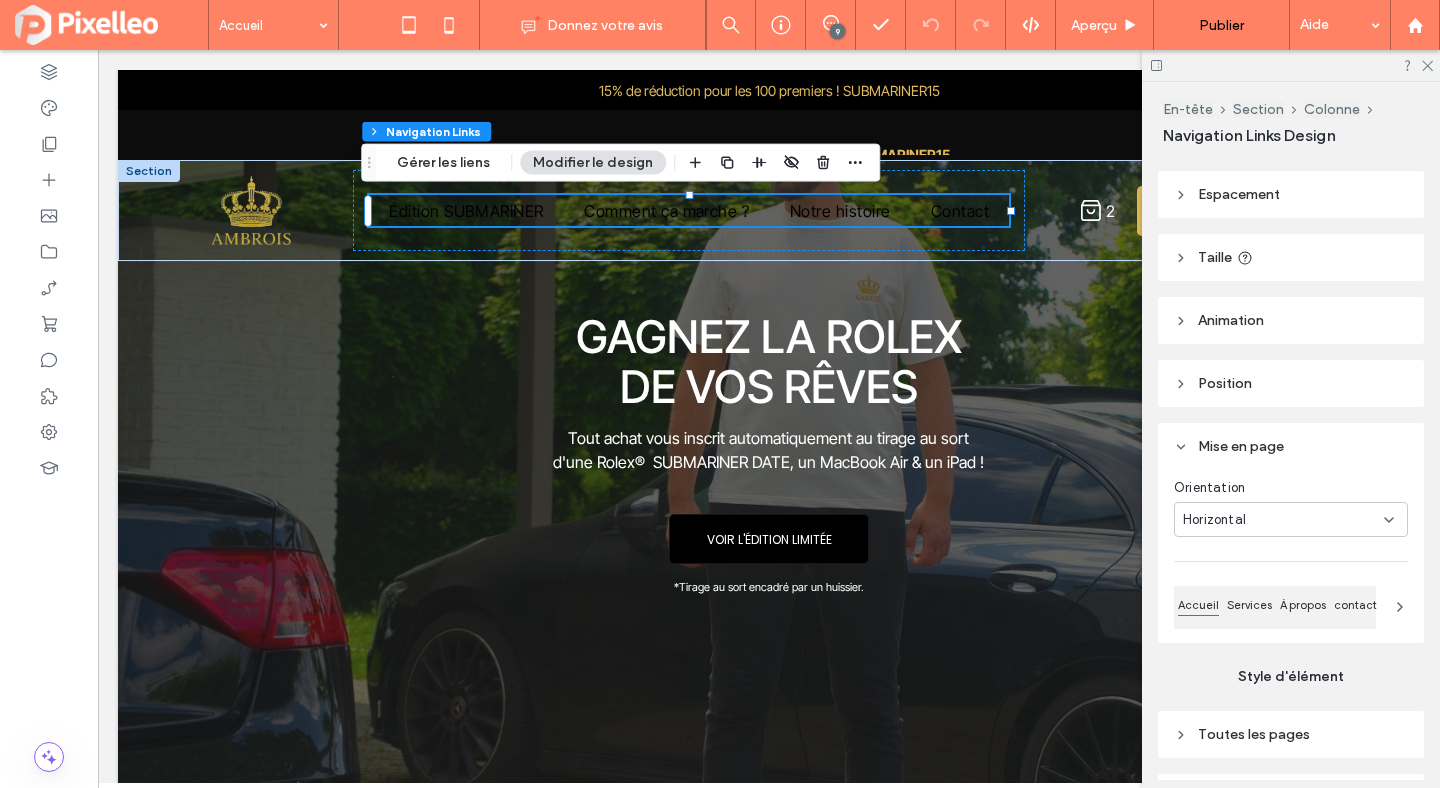 scroll, scrollTop: 247, scrollLeft: 0, axis: vertical 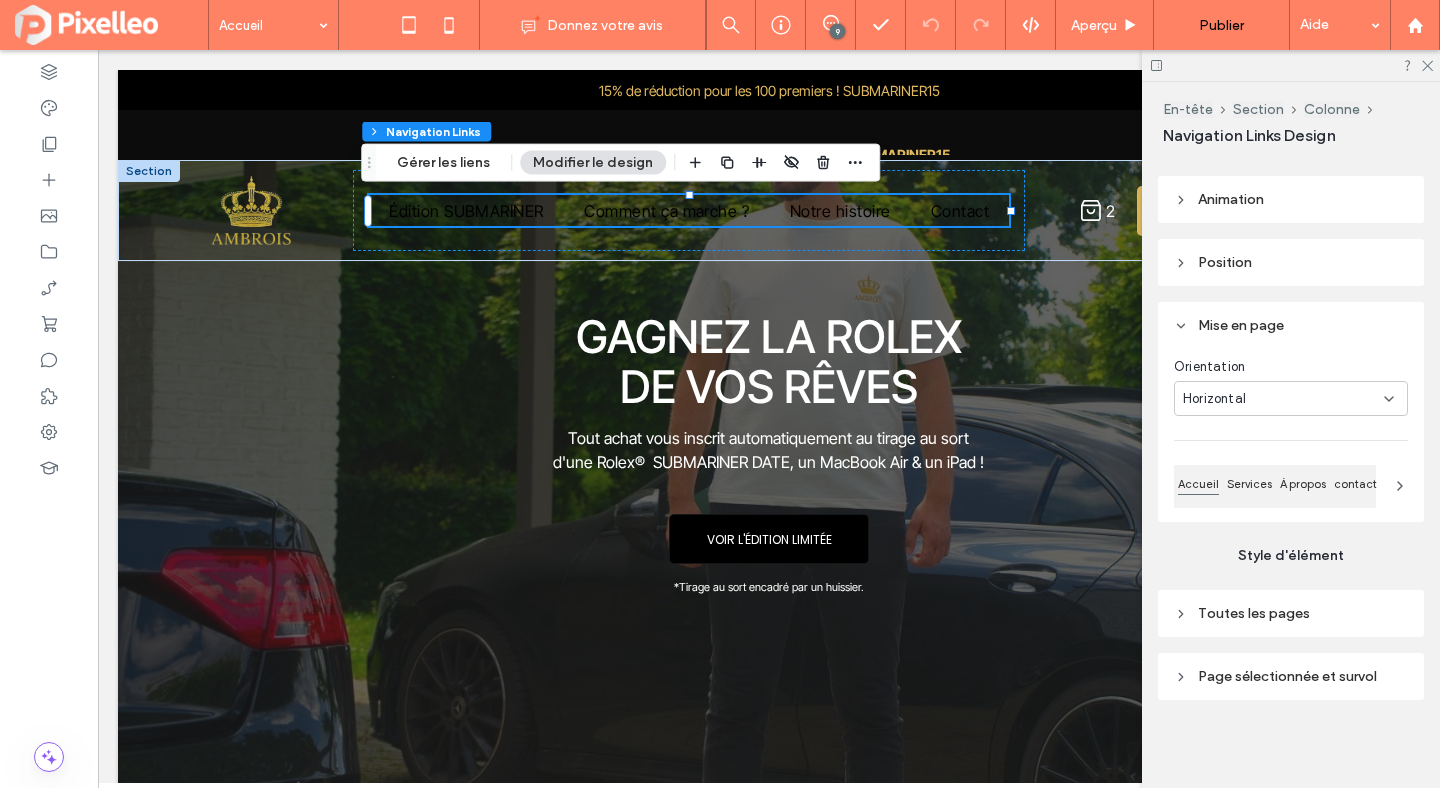 click on "Toutes les pages" at bounding box center [1254, 613] 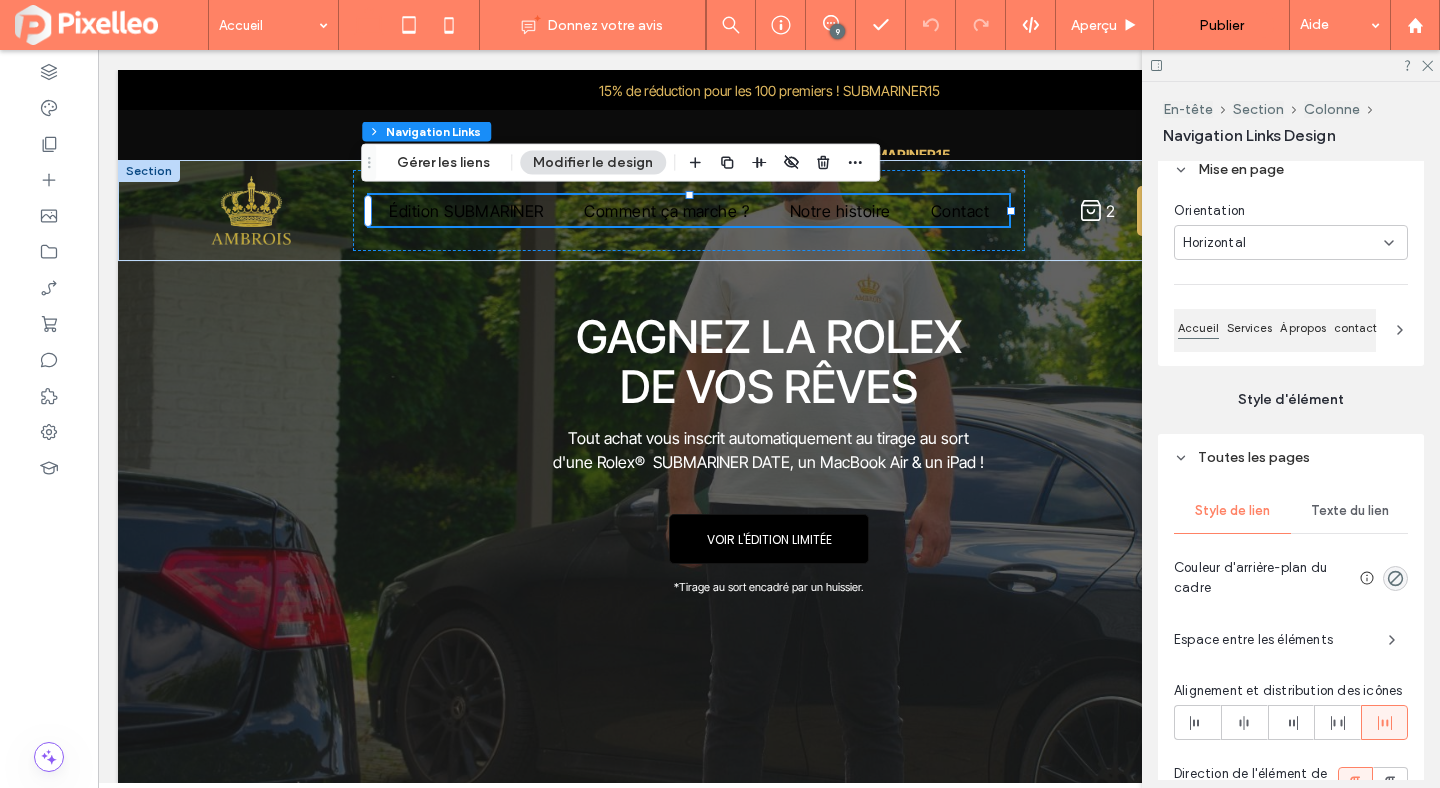 scroll, scrollTop: 417, scrollLeft: 0, axis: vertical 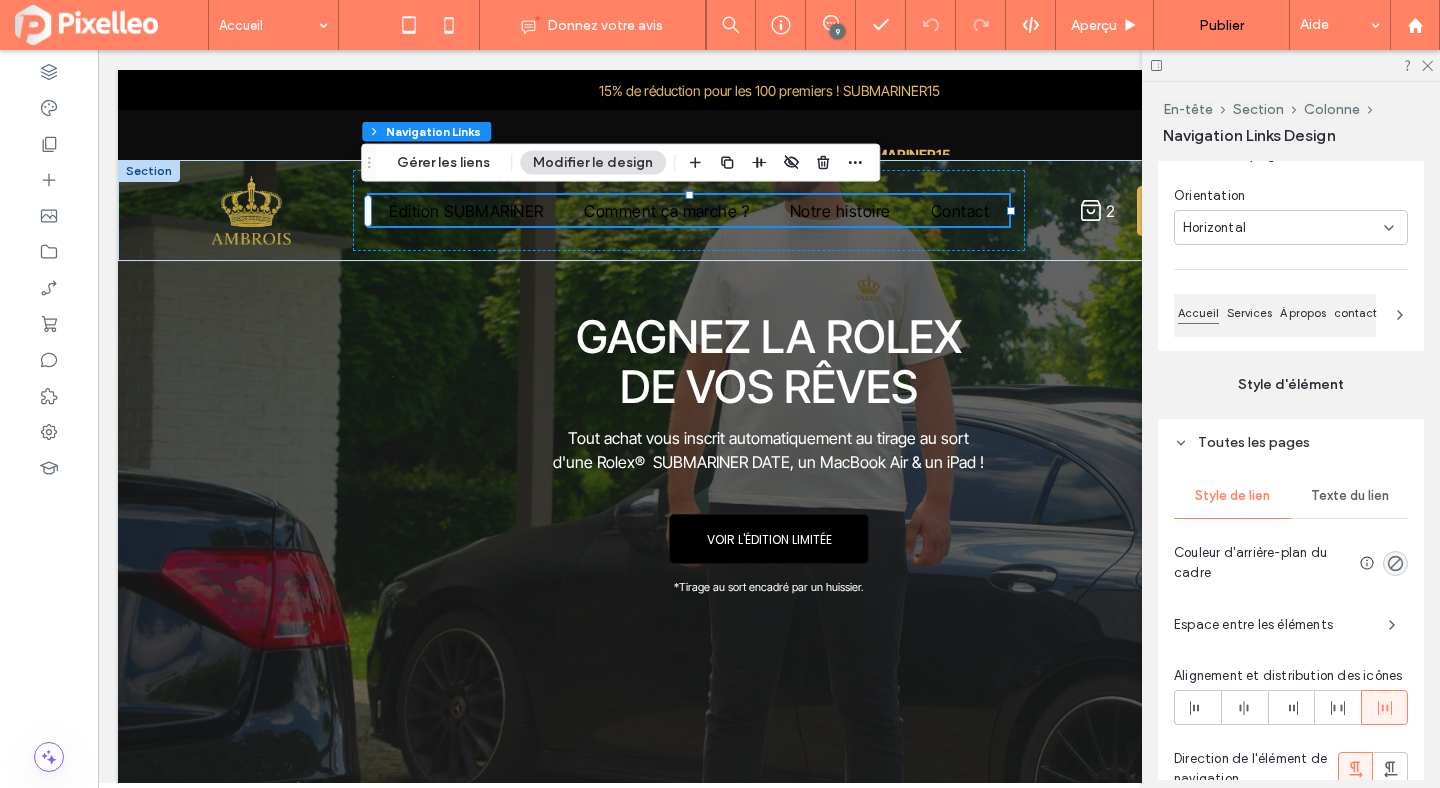 click on "Texte du lien" at bounding box center [1349, 496] 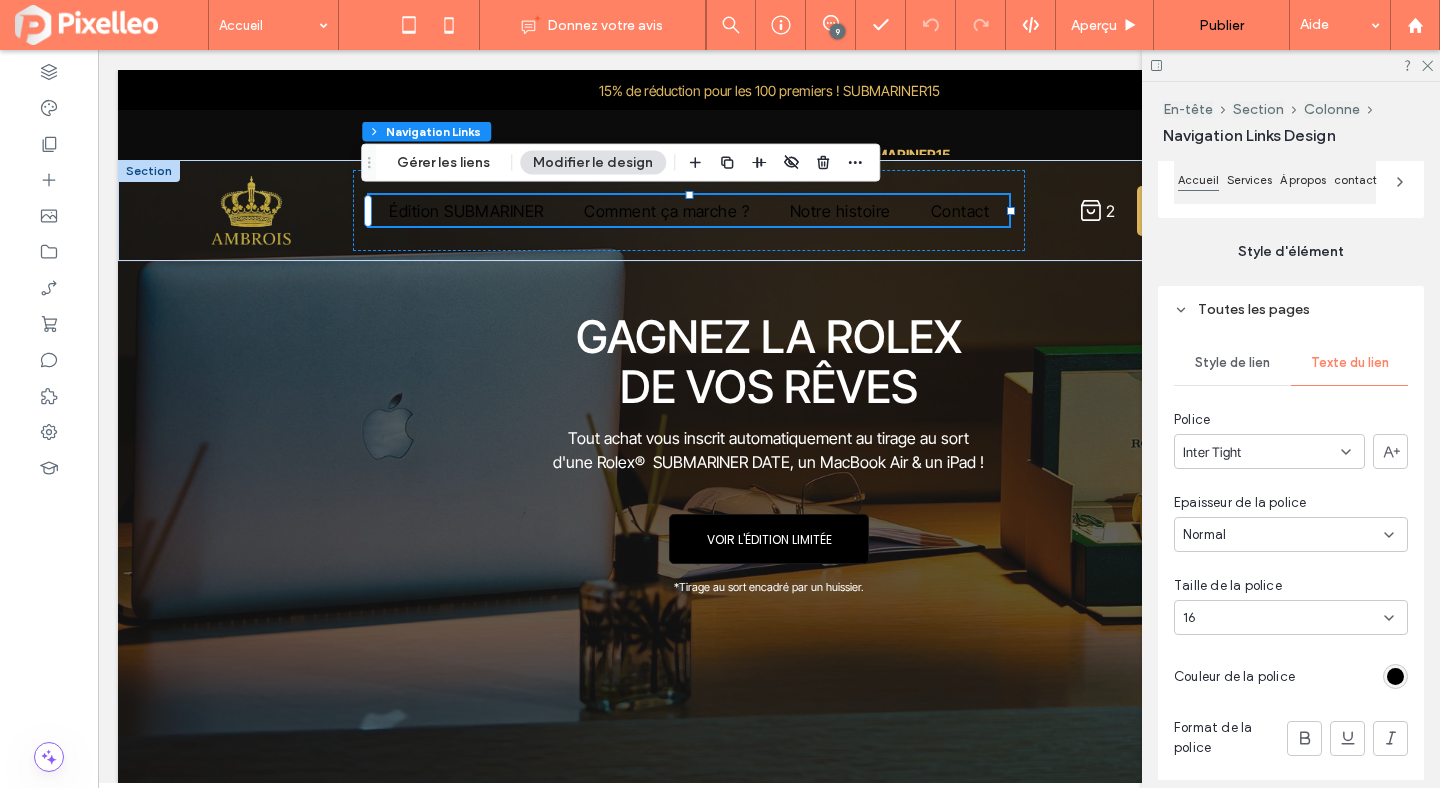scroll, scrollTop: 711, scrollLeft: 0, axis: vertical 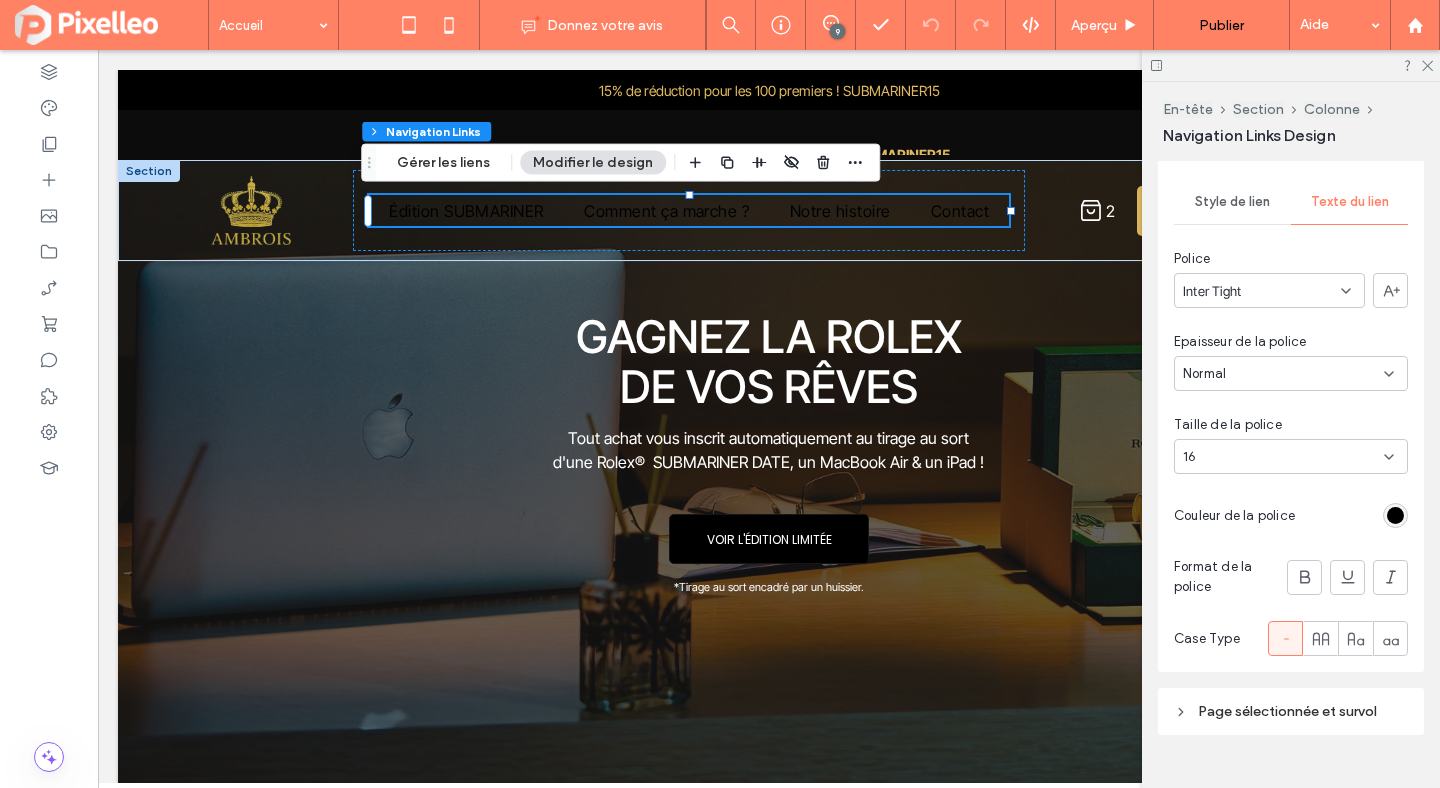 click at bounding box center [1395, 515] 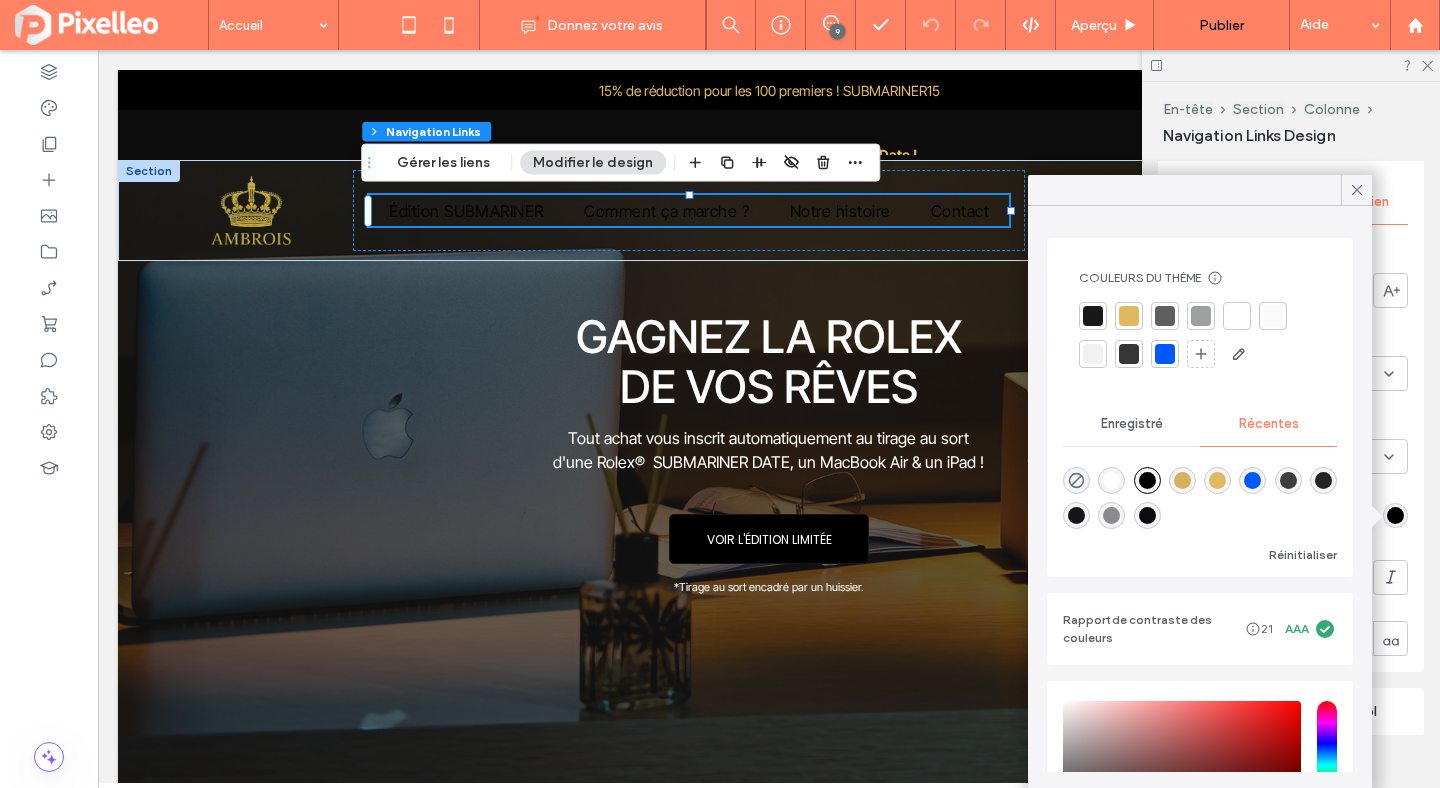 click at bounding box center (1111, 480) 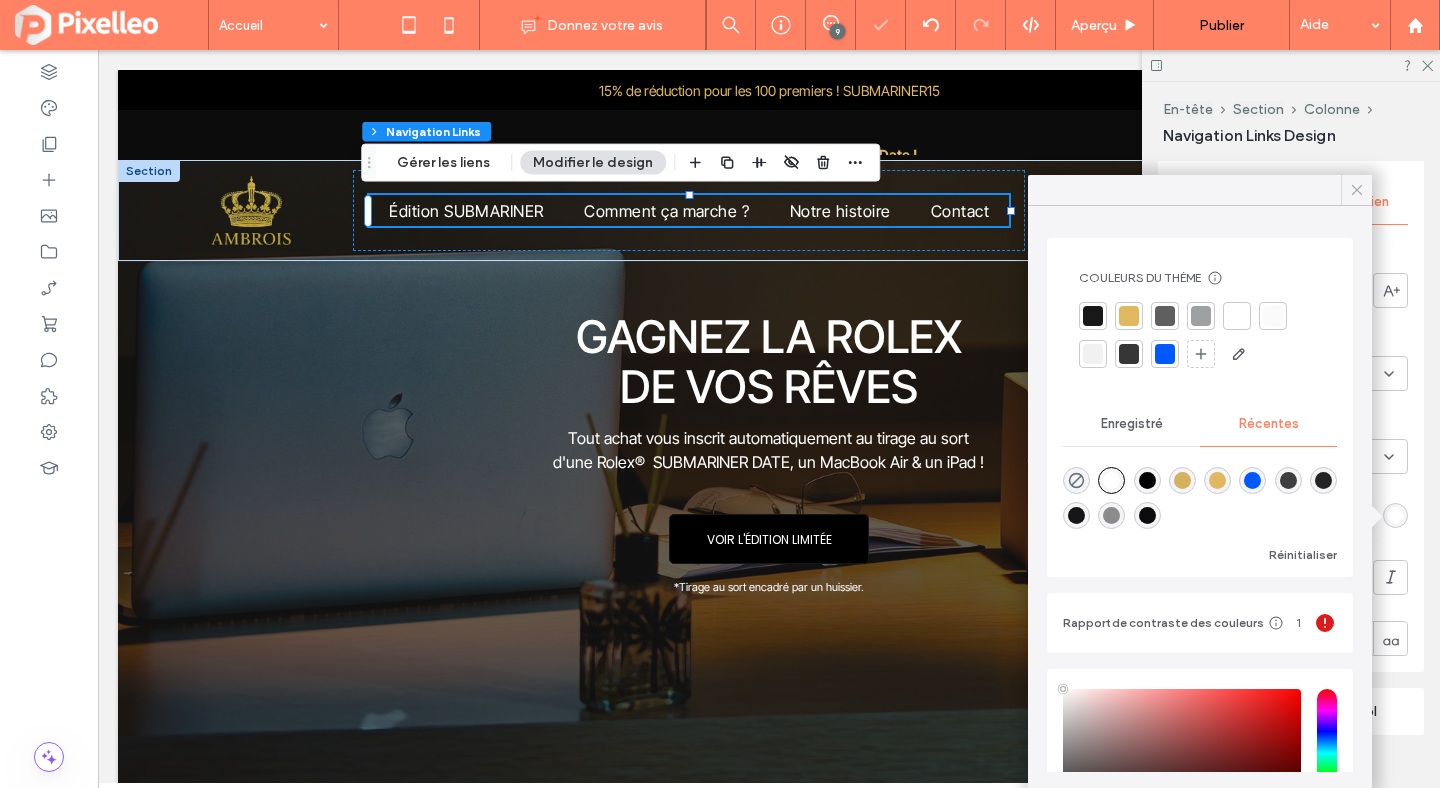 click 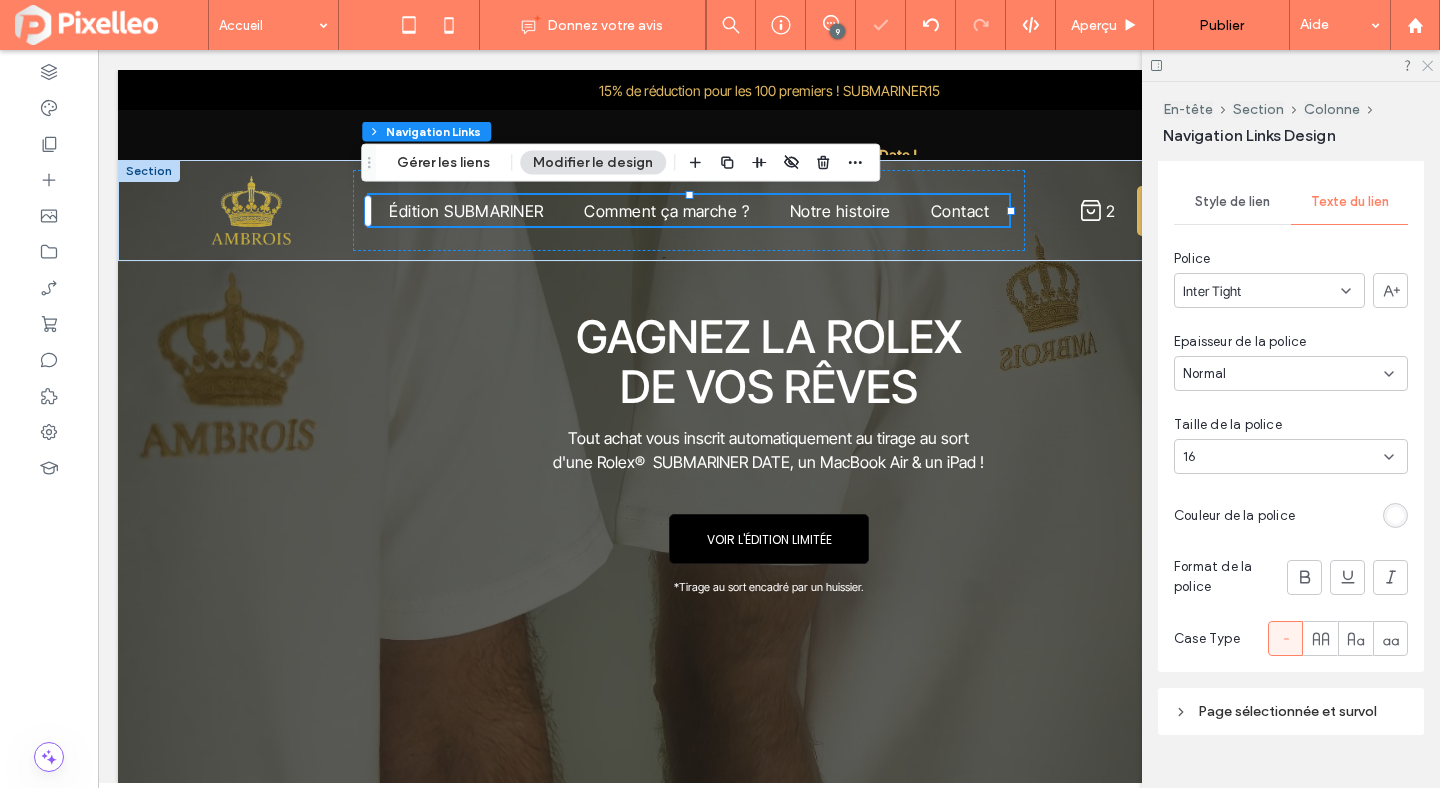 click 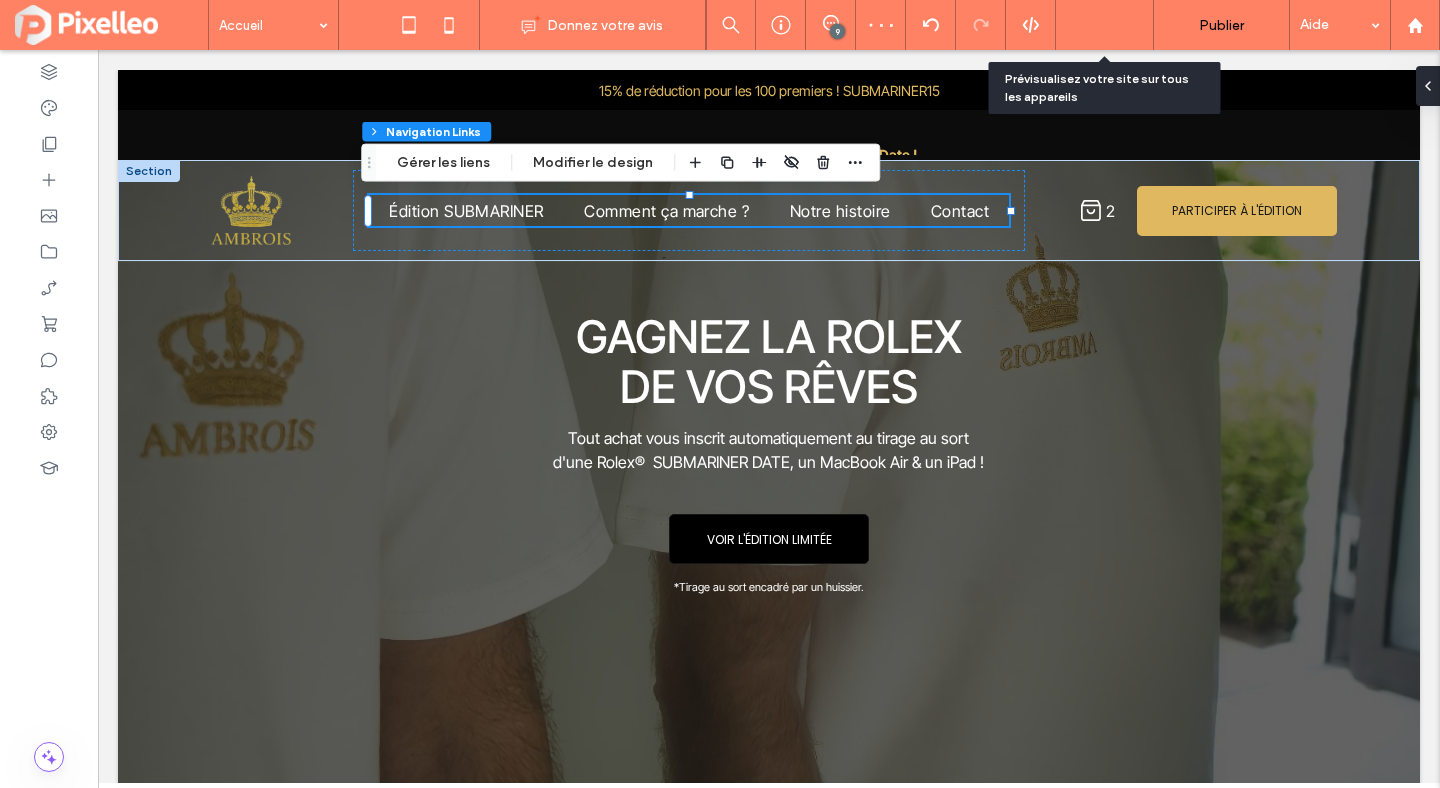 click on "Aperçu" at bounding box center (1094, 25) 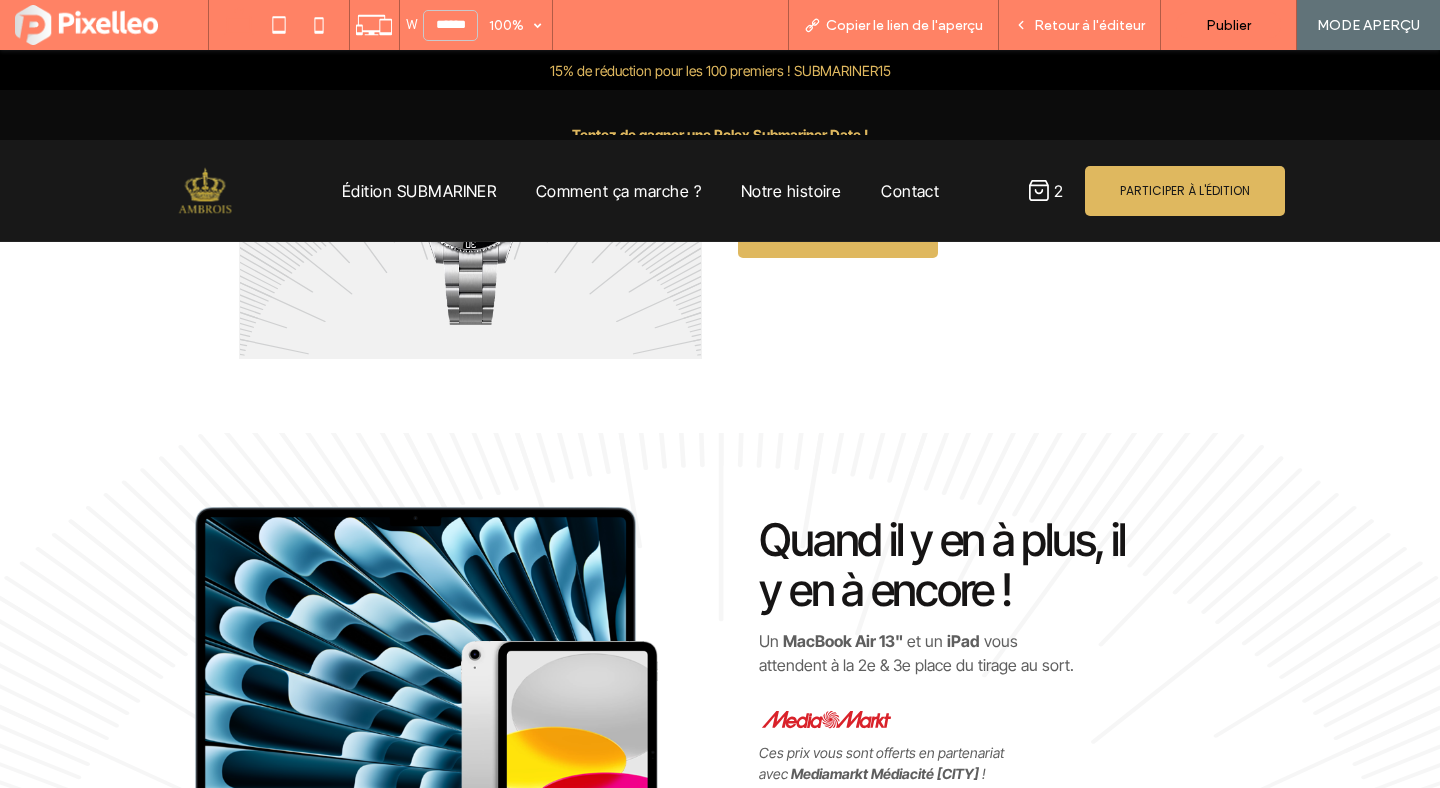 scroll, scrollTop: 1577, scrollLeft: 0, axis: vertical 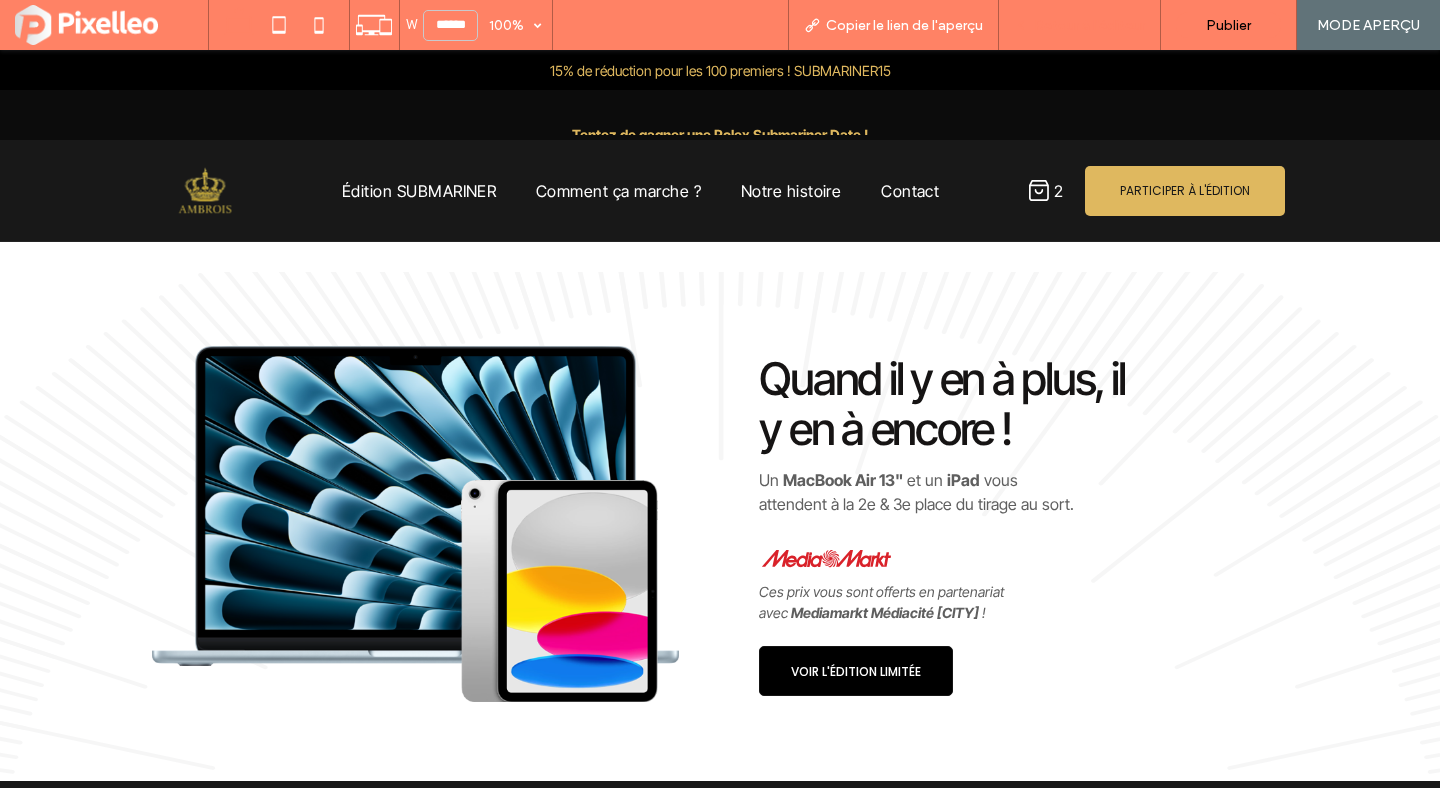 click on "Retour à l'éditeur" at bounding box center (1089, 25) 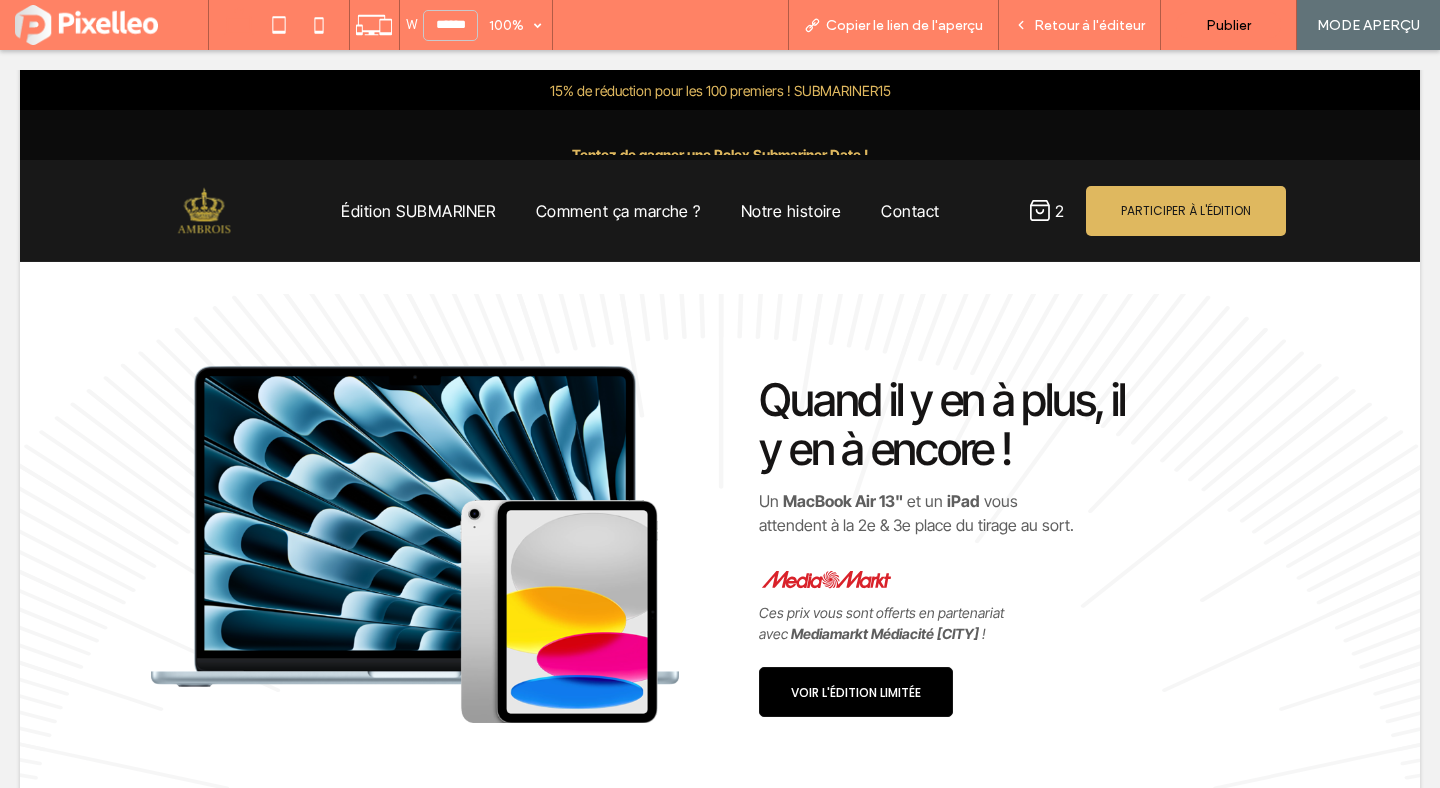 scroll, scrollTop: 1566, scrollLeft: 0, axis: vertical 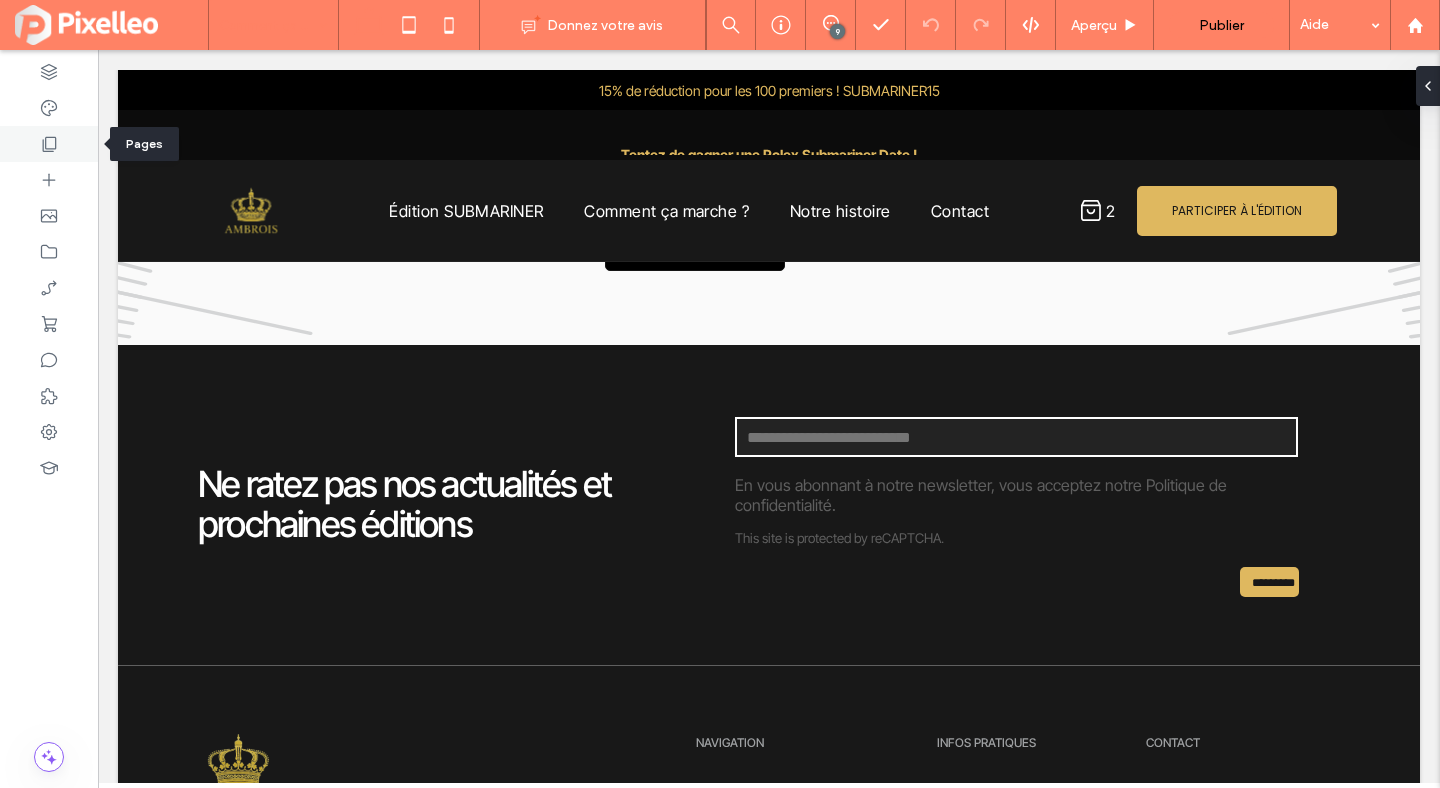 click at bounding box center (49, 144) 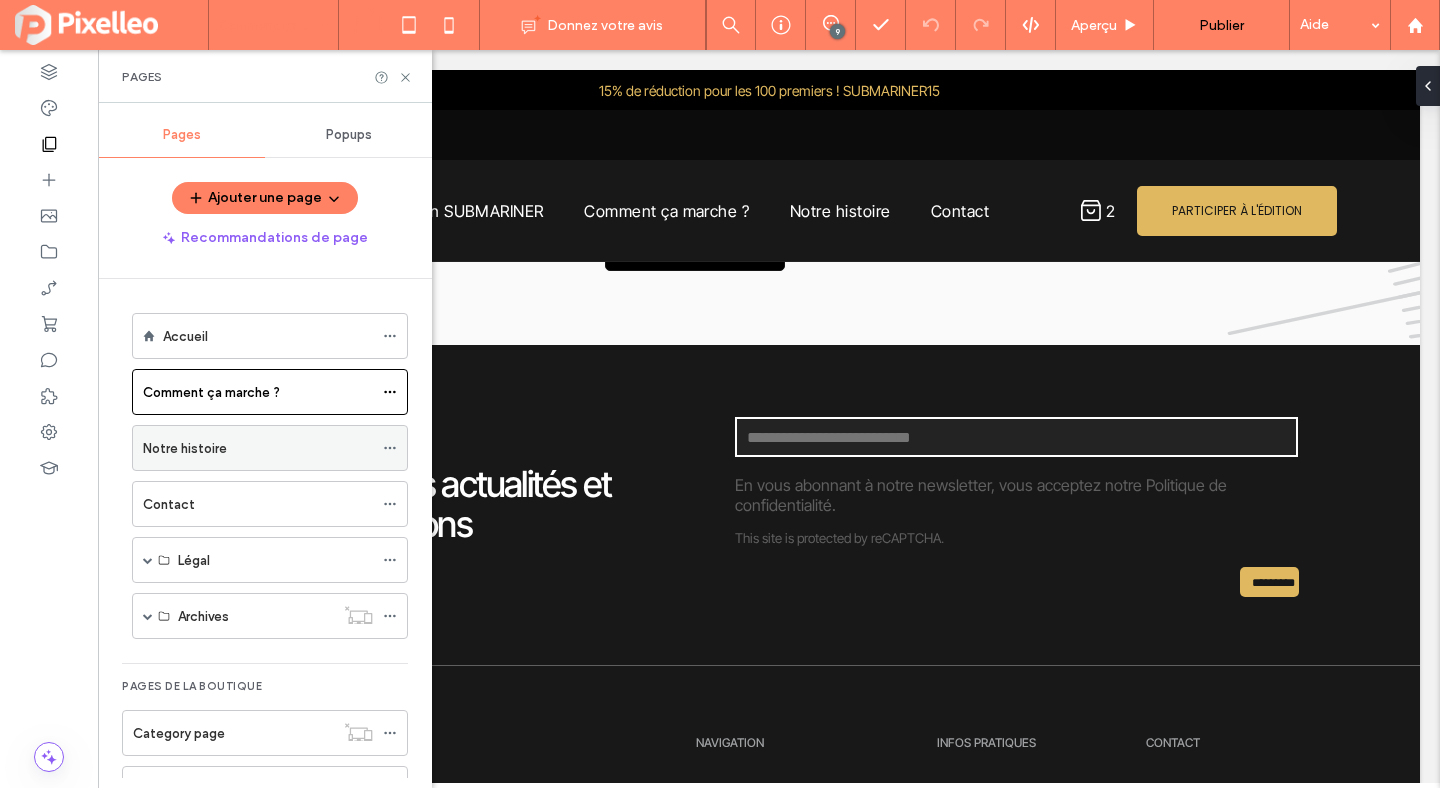 click on "Notre histoire" at bounding box center (185, 448) 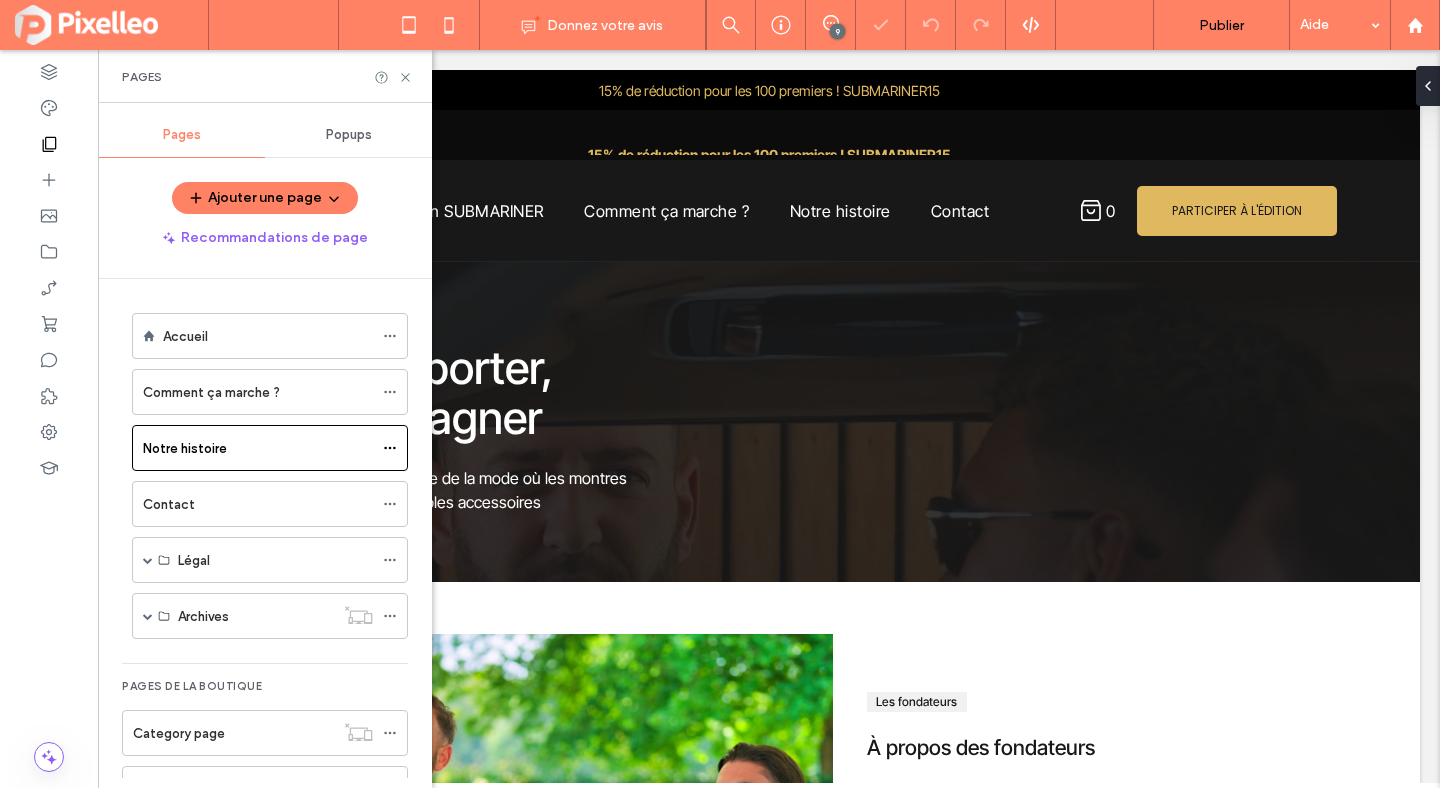 scroll, scrollTop: 0, scrollLeft: 0, axis: both 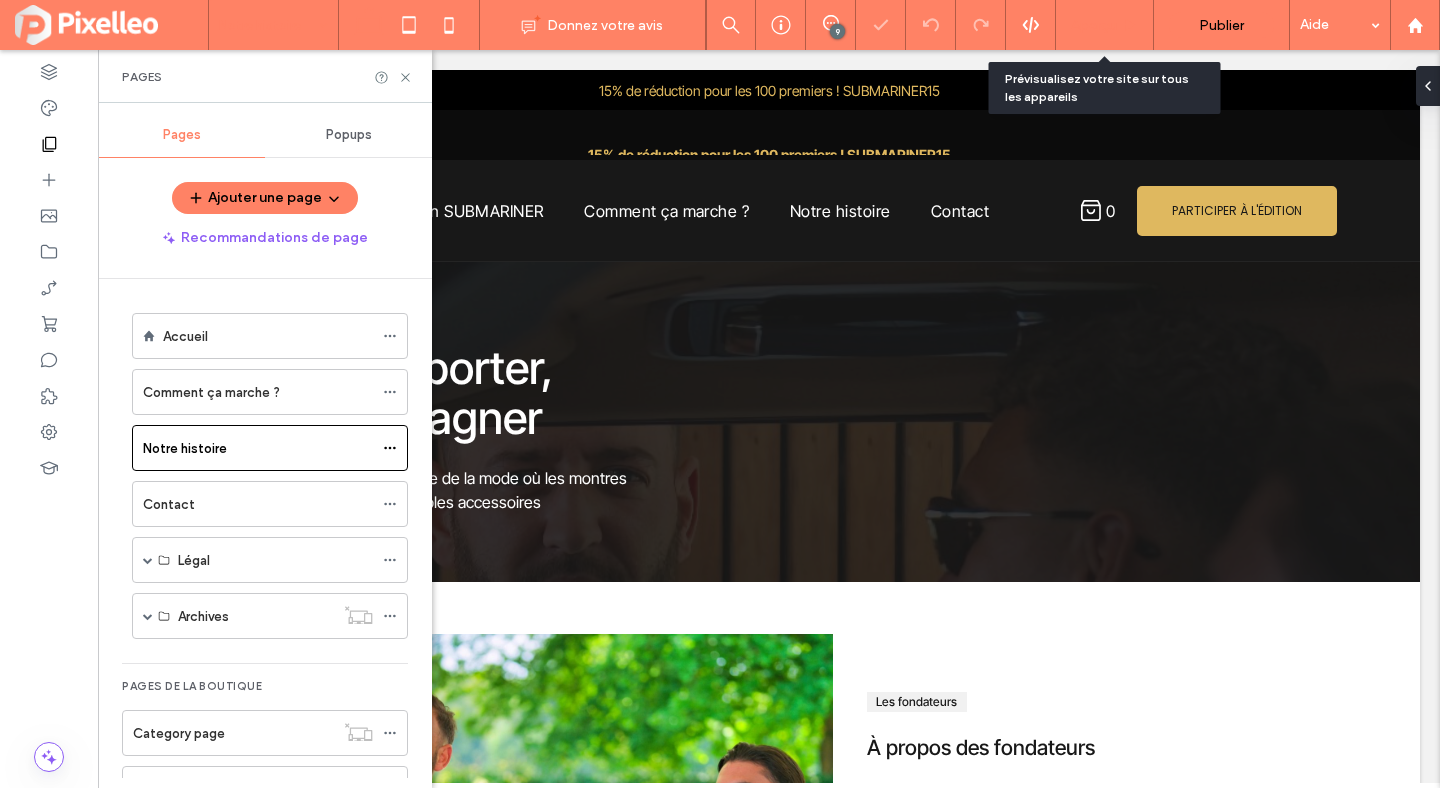 click on "Aperçu" at bounding box center [1094, 25] 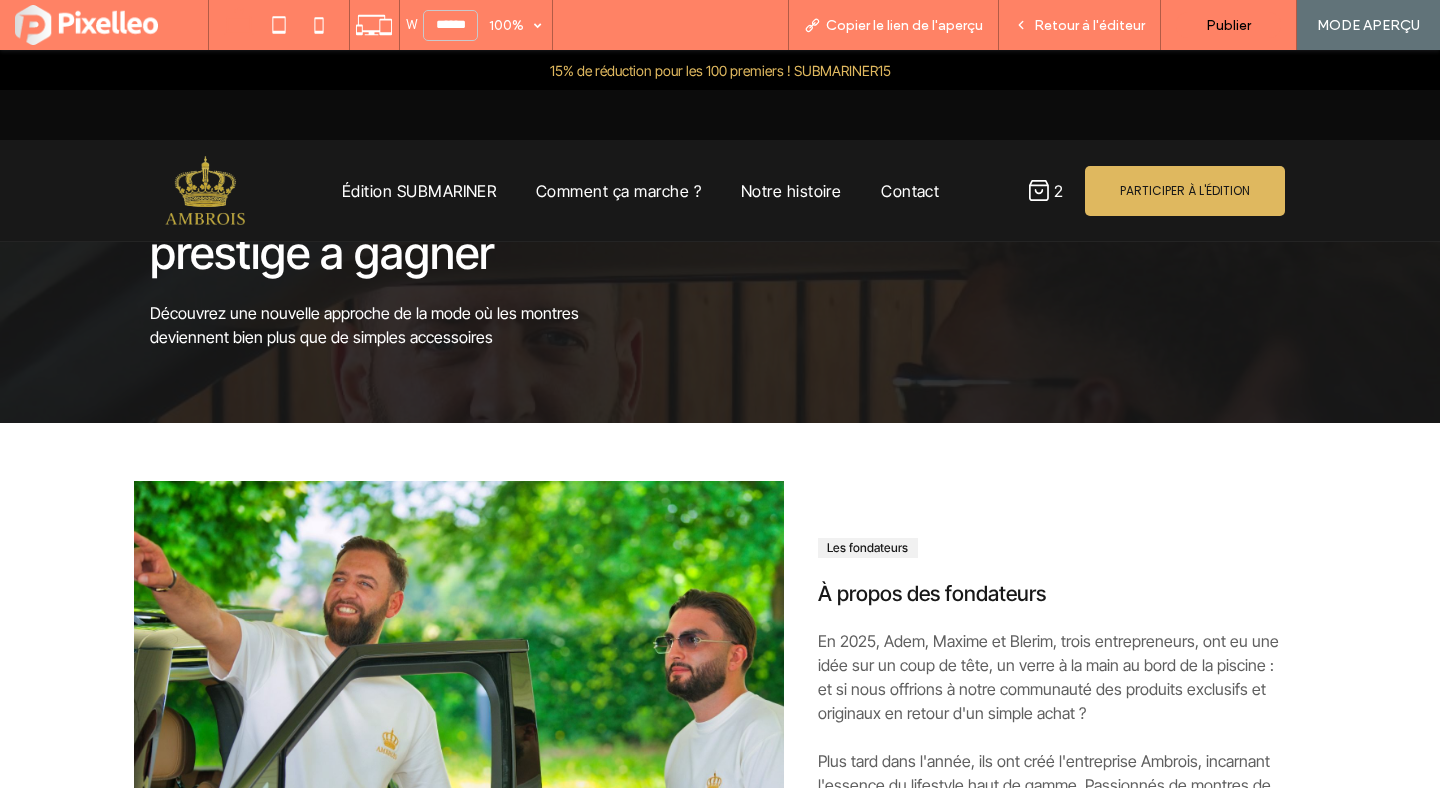 scroll, scrollTop: 0, scrollLeft: 0, axis: both 